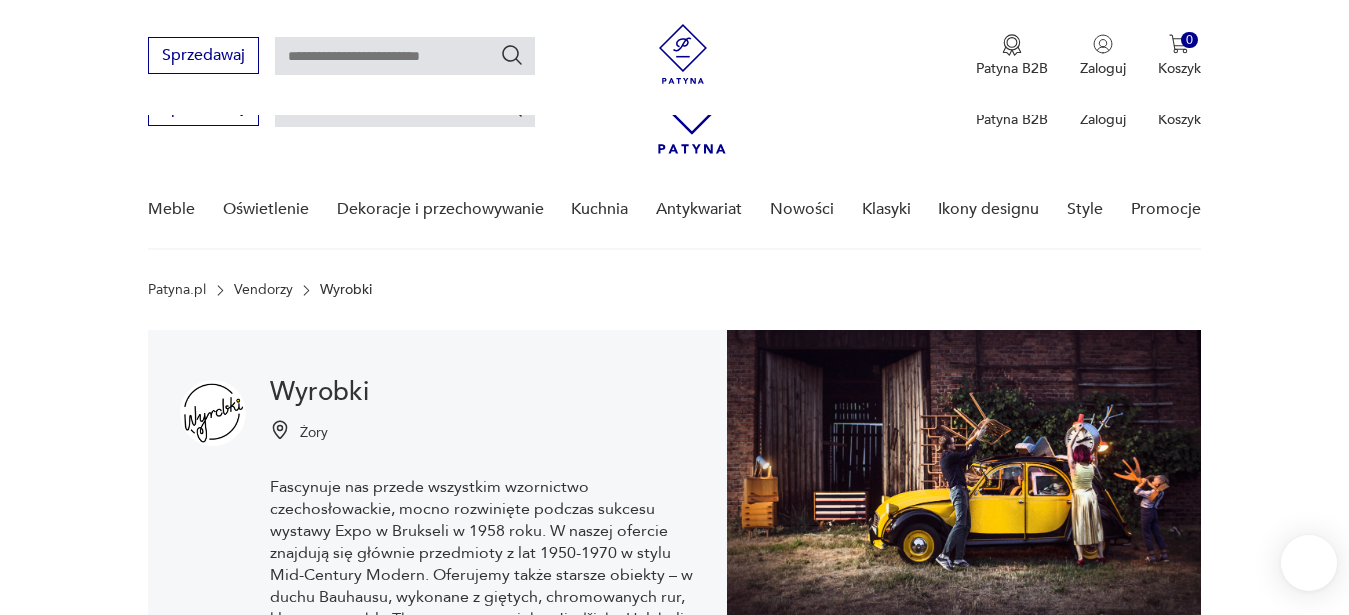 scroll, scrollTop: 615, scrollLeft: 0, axis: vertical 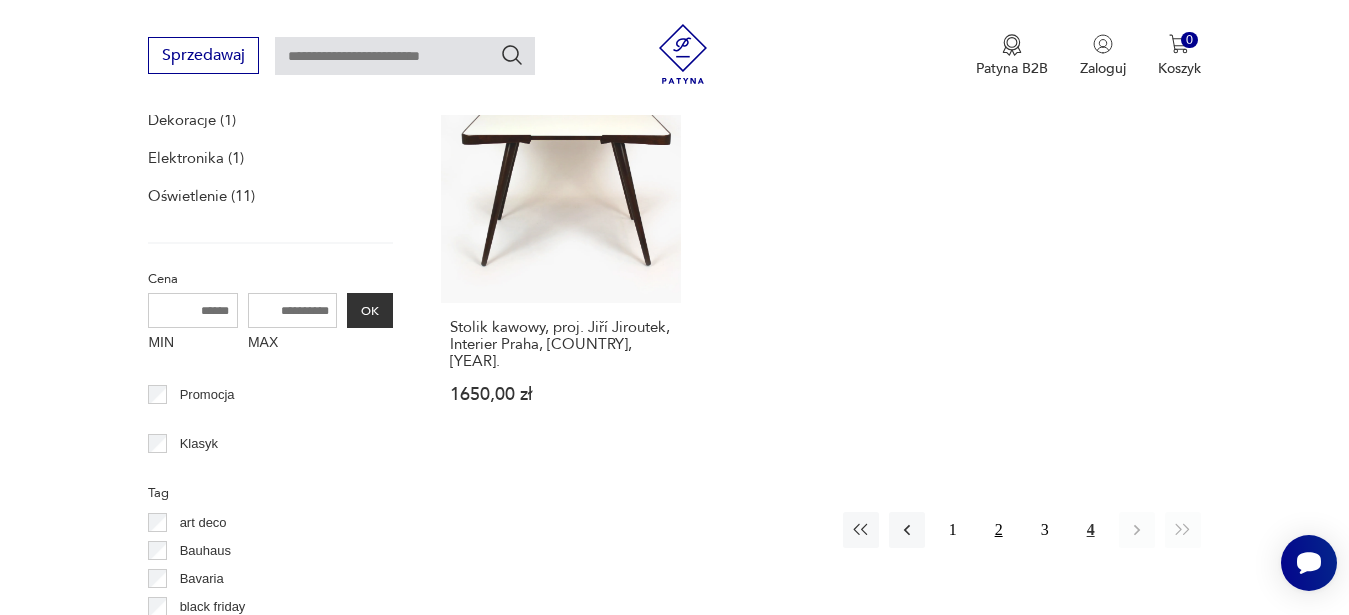 click on "2" at bounding box center (999, 530) 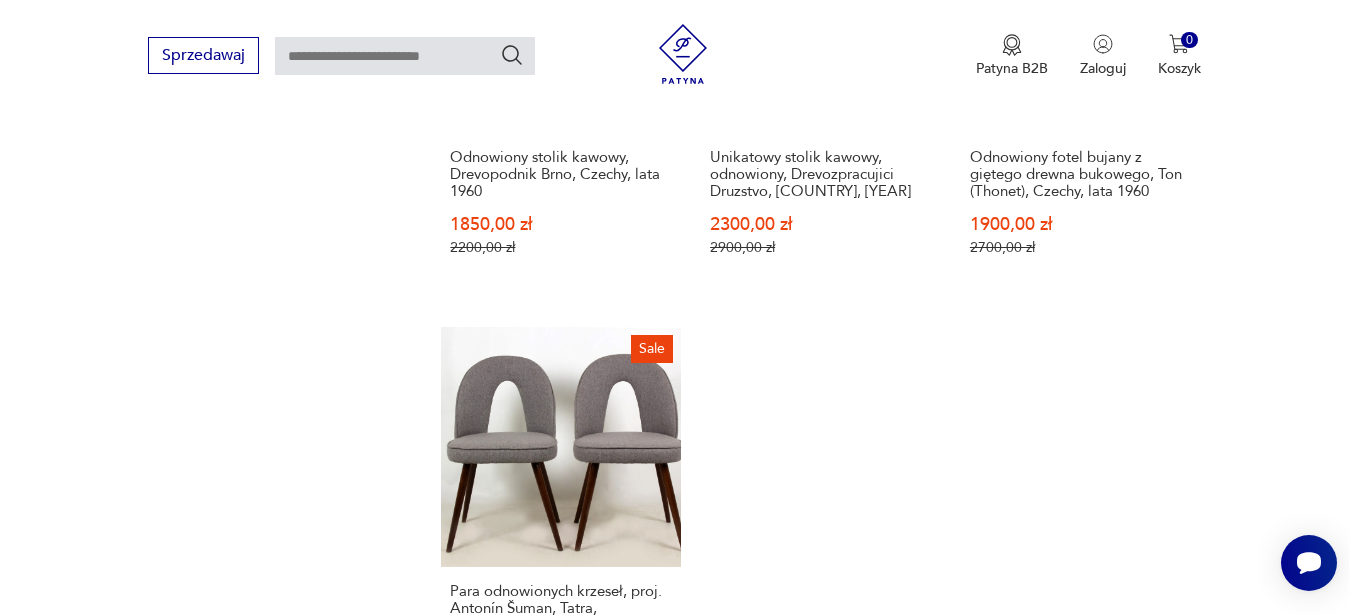 scroll, scrollTop: 2859, scrollLeft: 0, axis: vertical 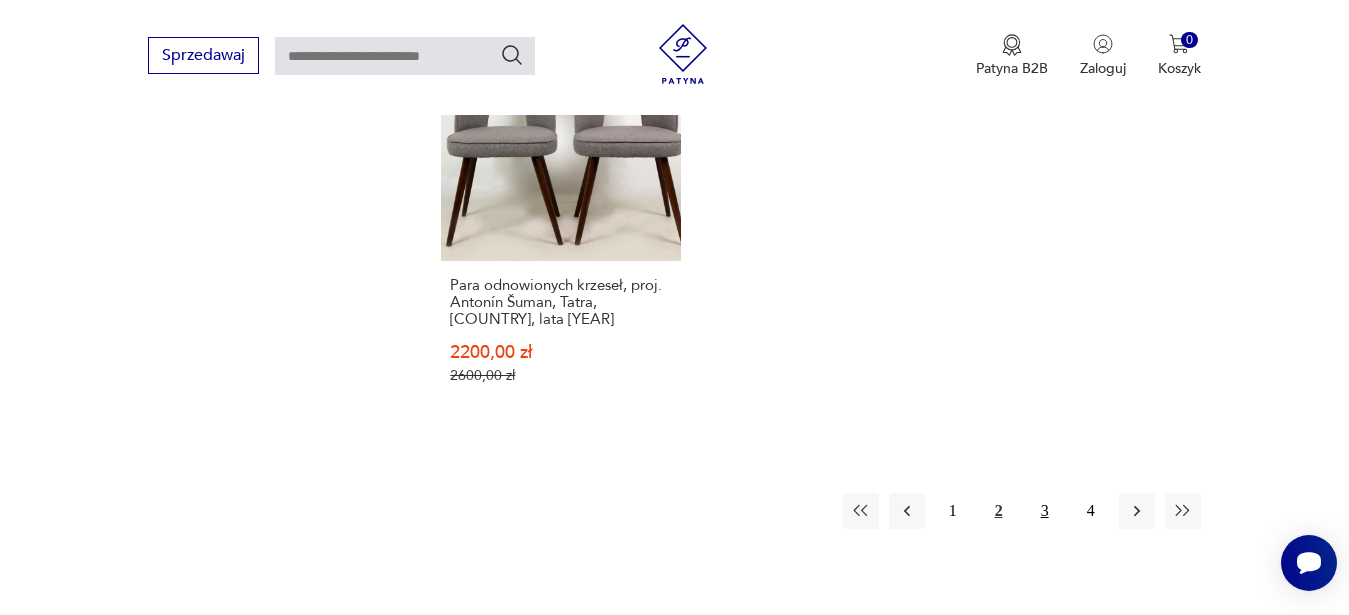 click on "3" at bounding box center (1045, 511) 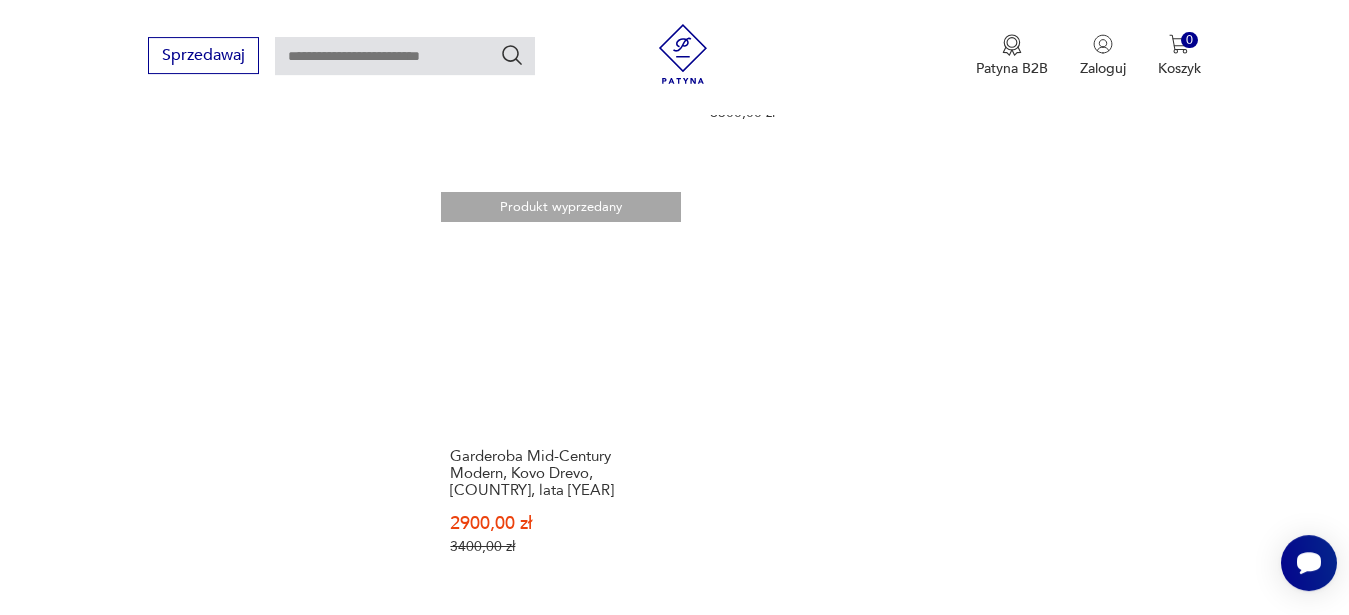 scroll, scrollTop: 2859, scrollLeft: 0, axis: vertical 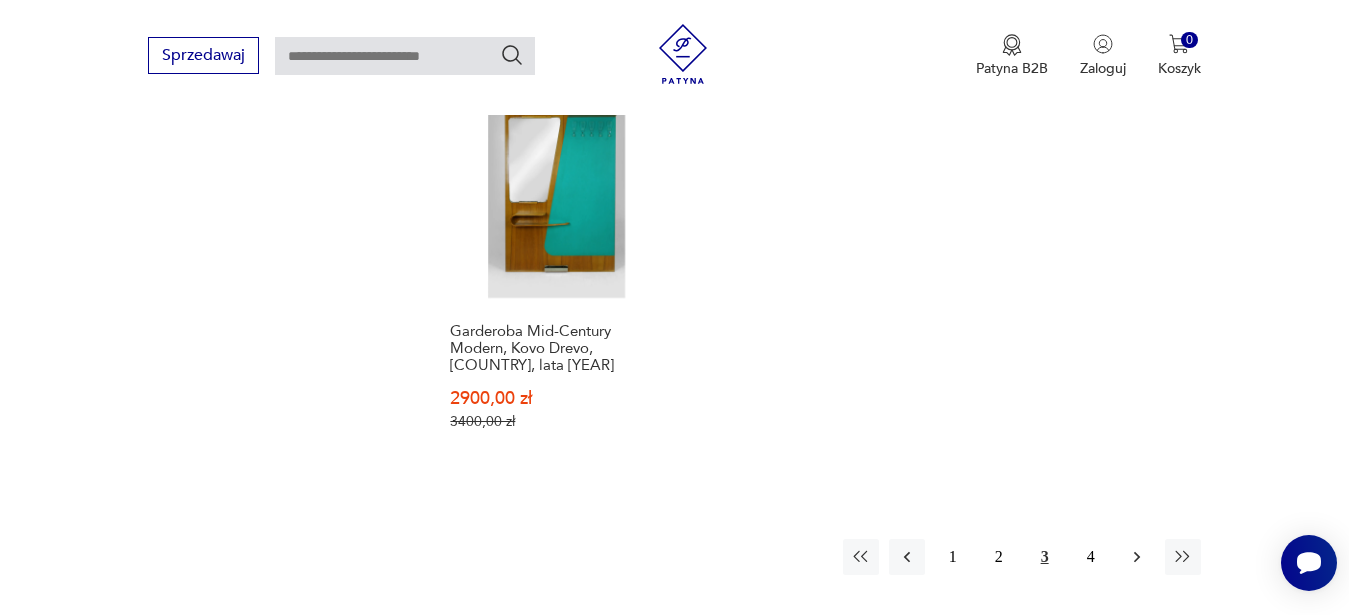 click 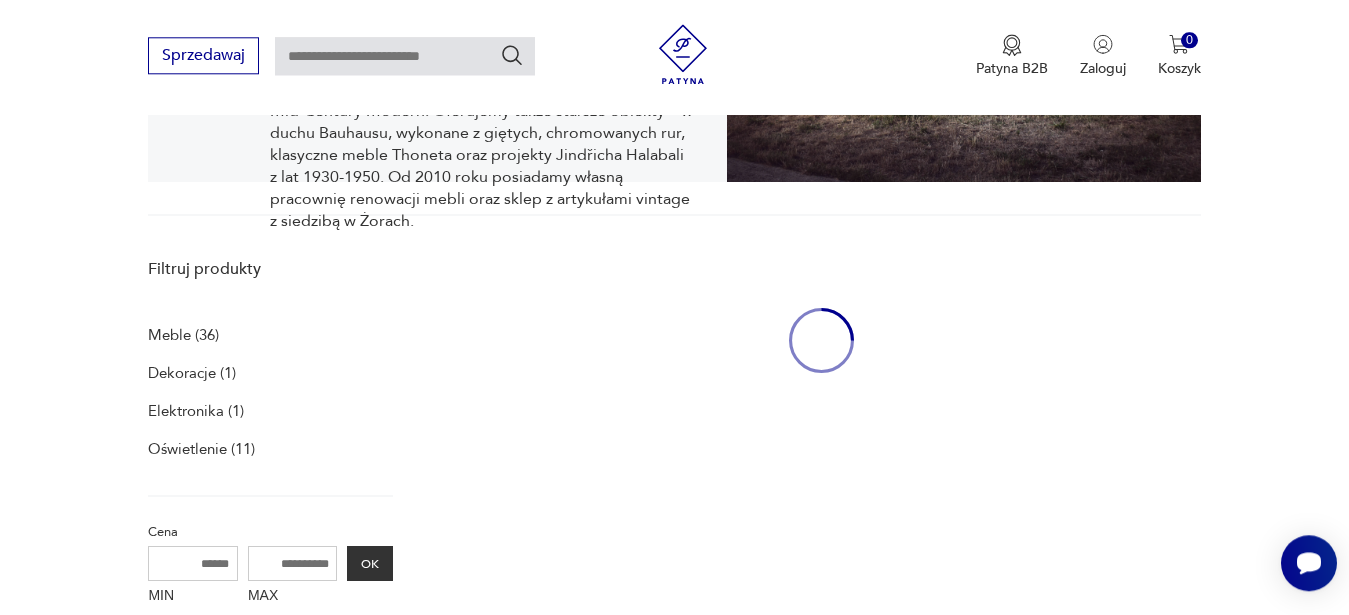 scroll, scrollTop: 411, scrollLeft: 0, axis: vertical 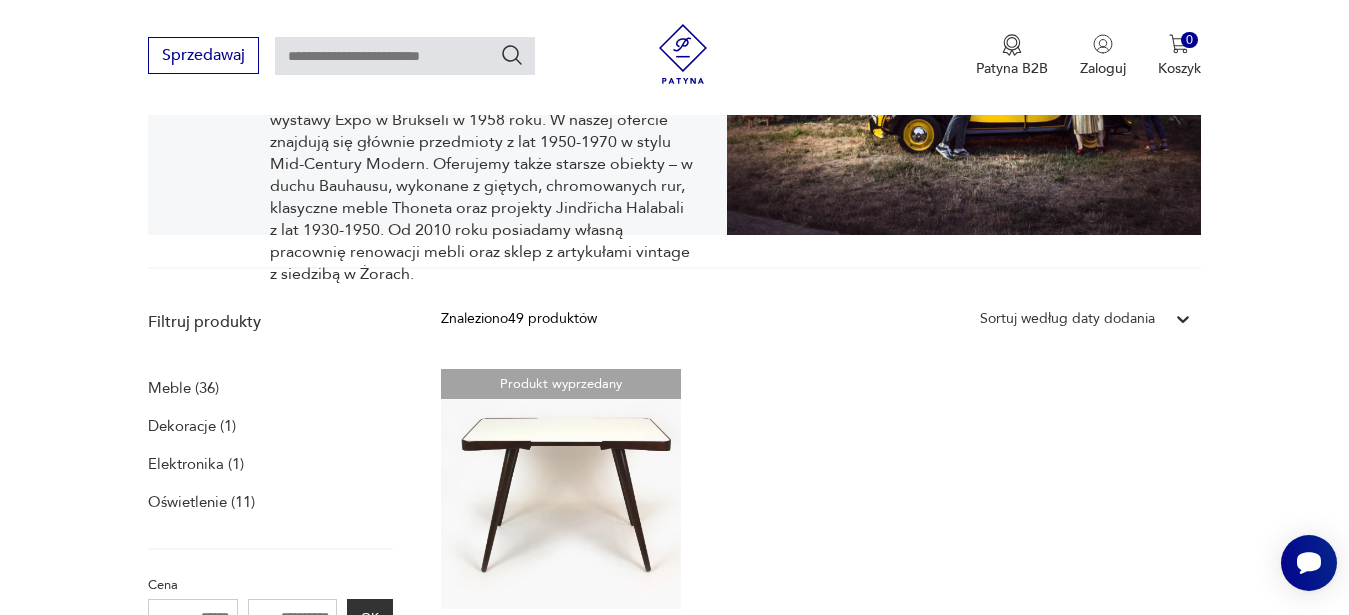 click on "Meble (36)" at bounding box center (183, 388) 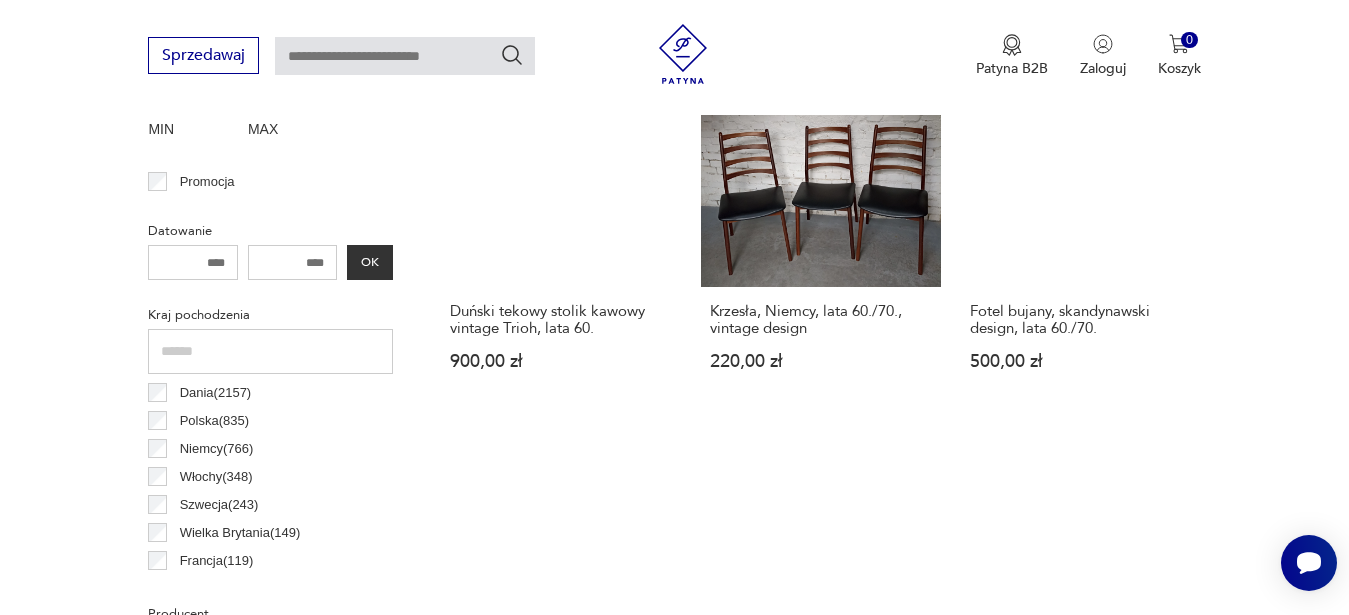scroll, scrollTop: 241, scrollLeft: 0, axis: vertical 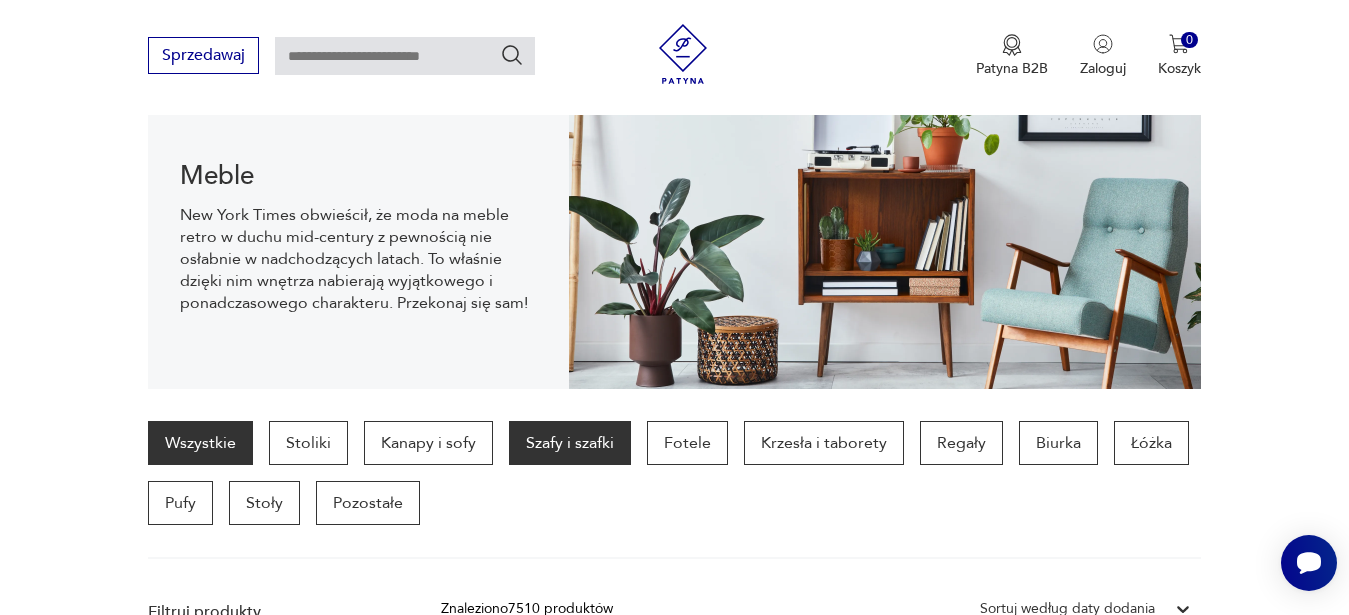 click on "Szafy i szafki" at bounding box center (570, 443) 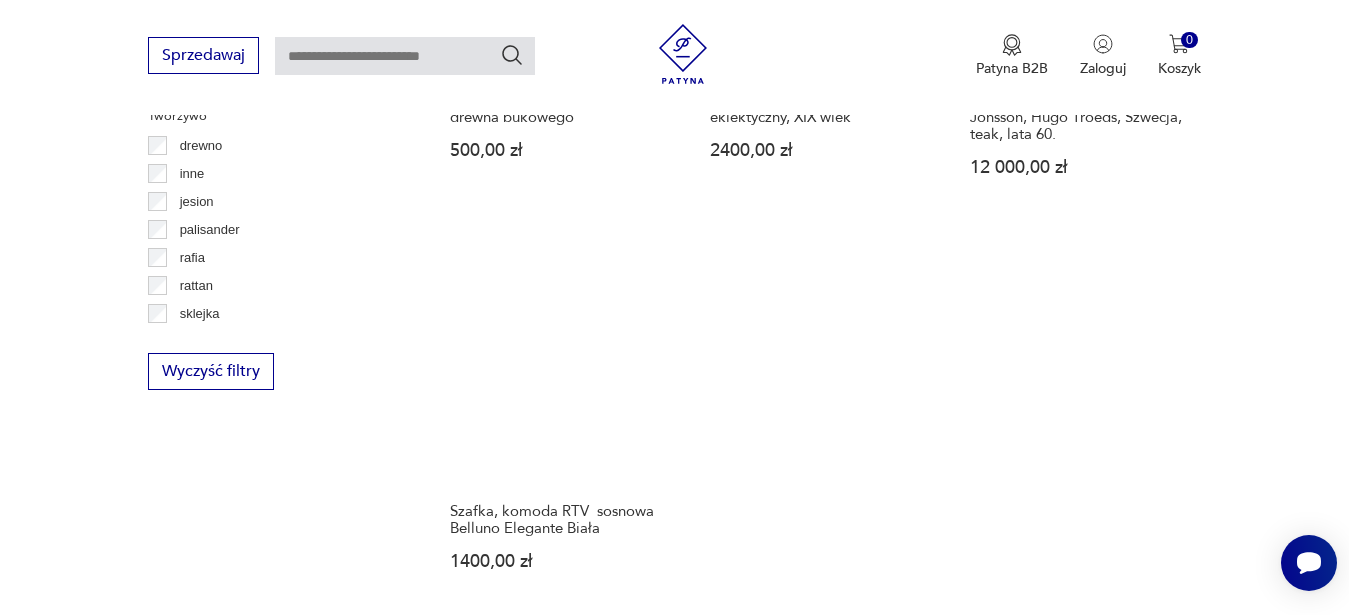 scroll, scrollTop: 2979, scrollLeft: 0, axis: vertical 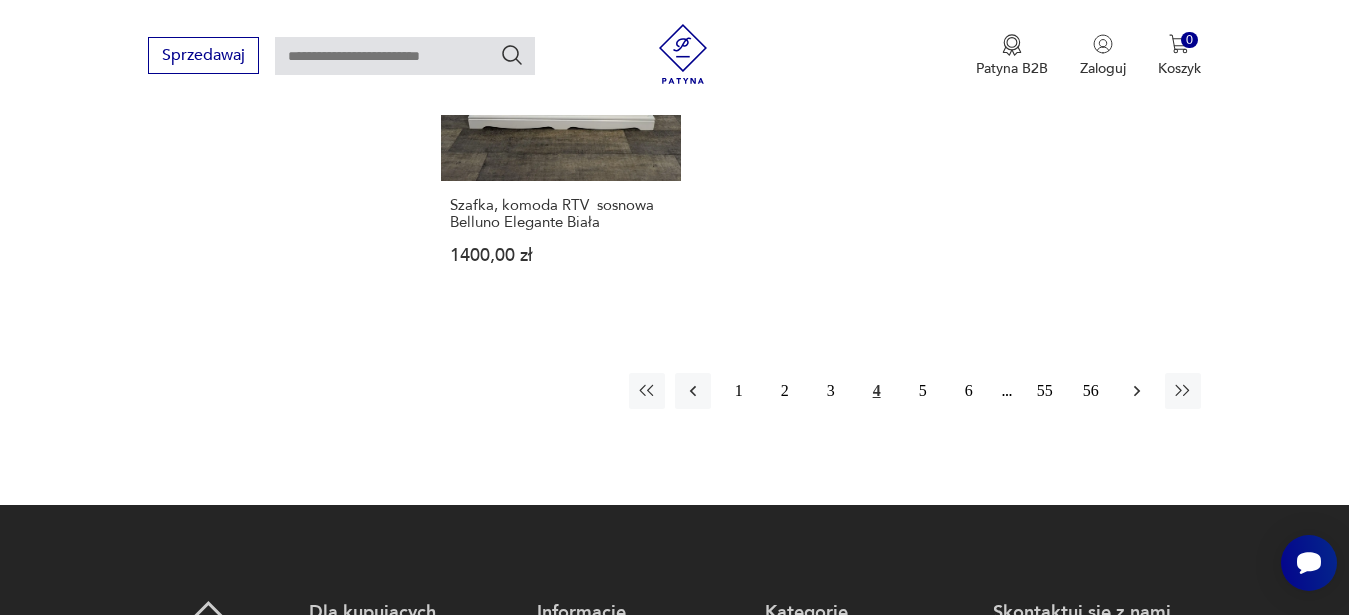 click 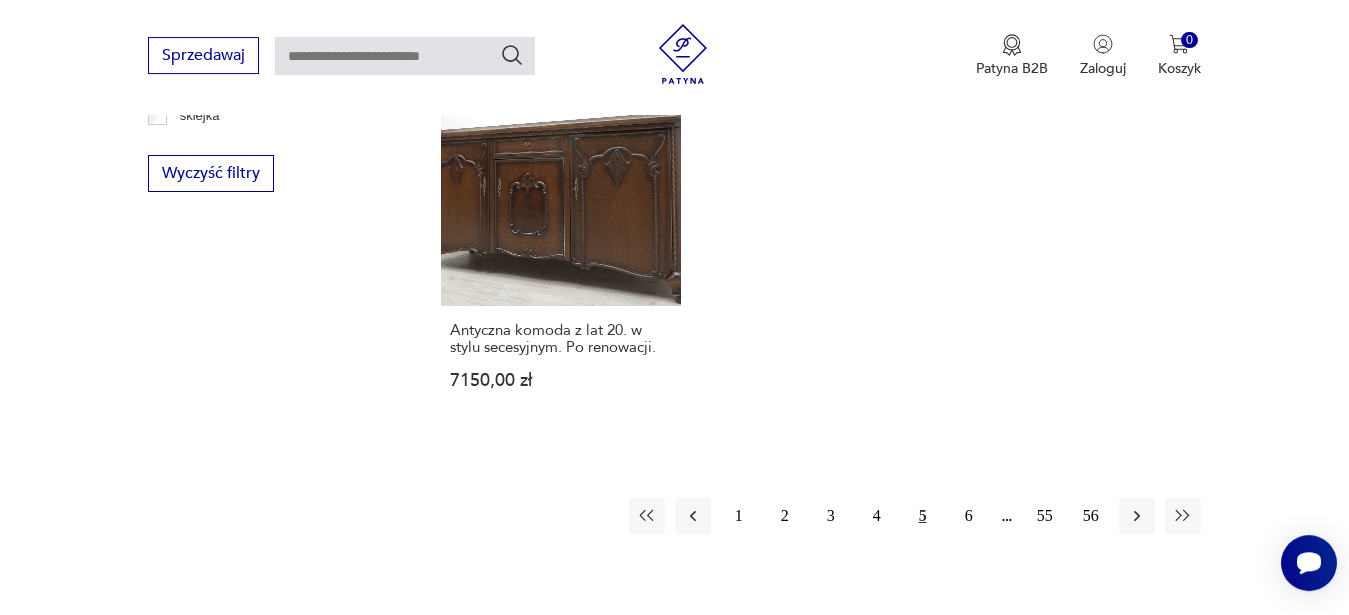 scroll, scrollTop: 2877, scrollLeft: 0, axis: vertical 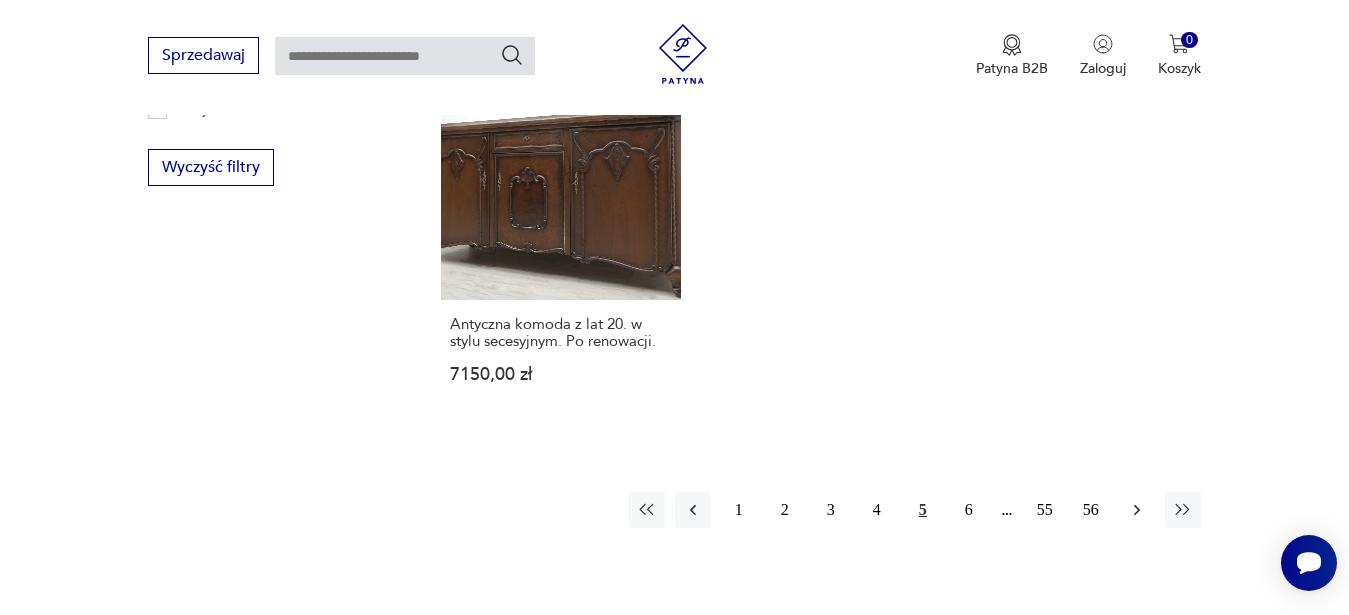 click 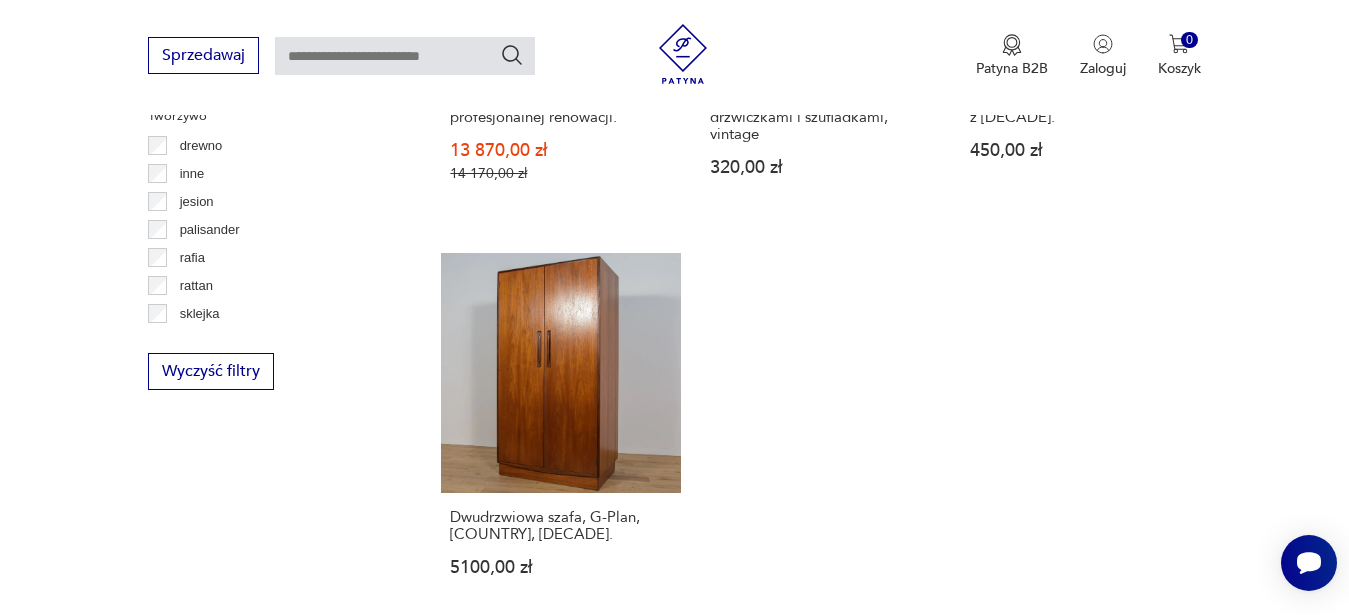 scroll, scrollTop: 2979, scrollLeft: 0, axis: vertical 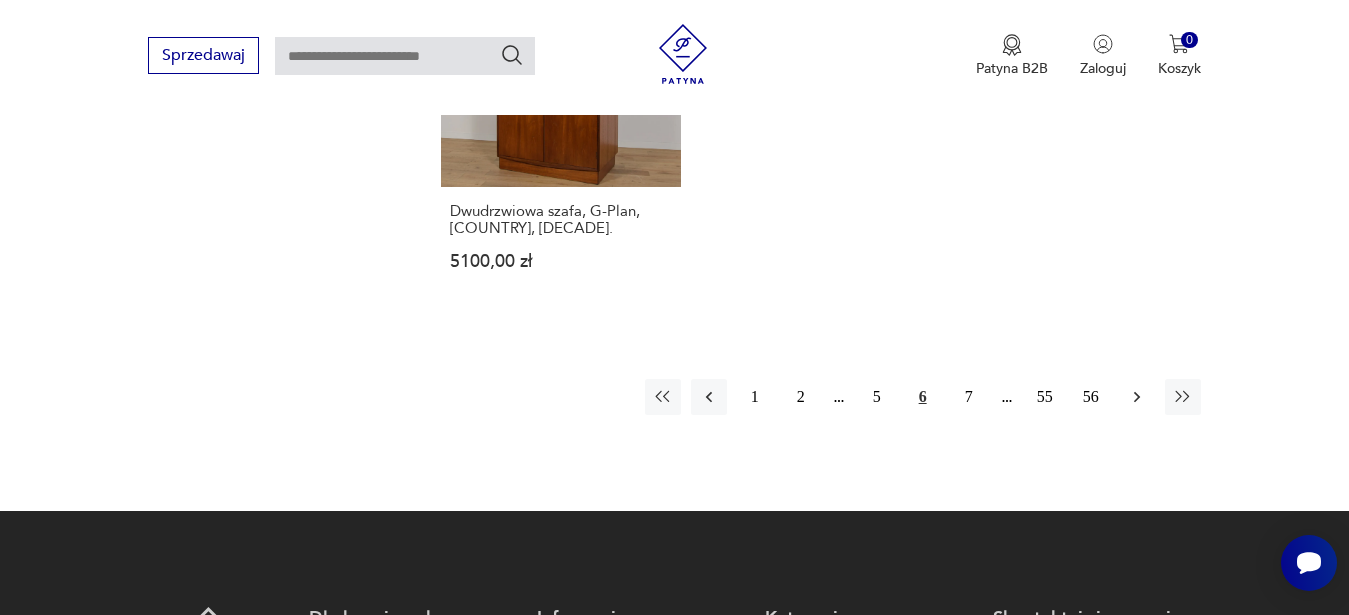 click 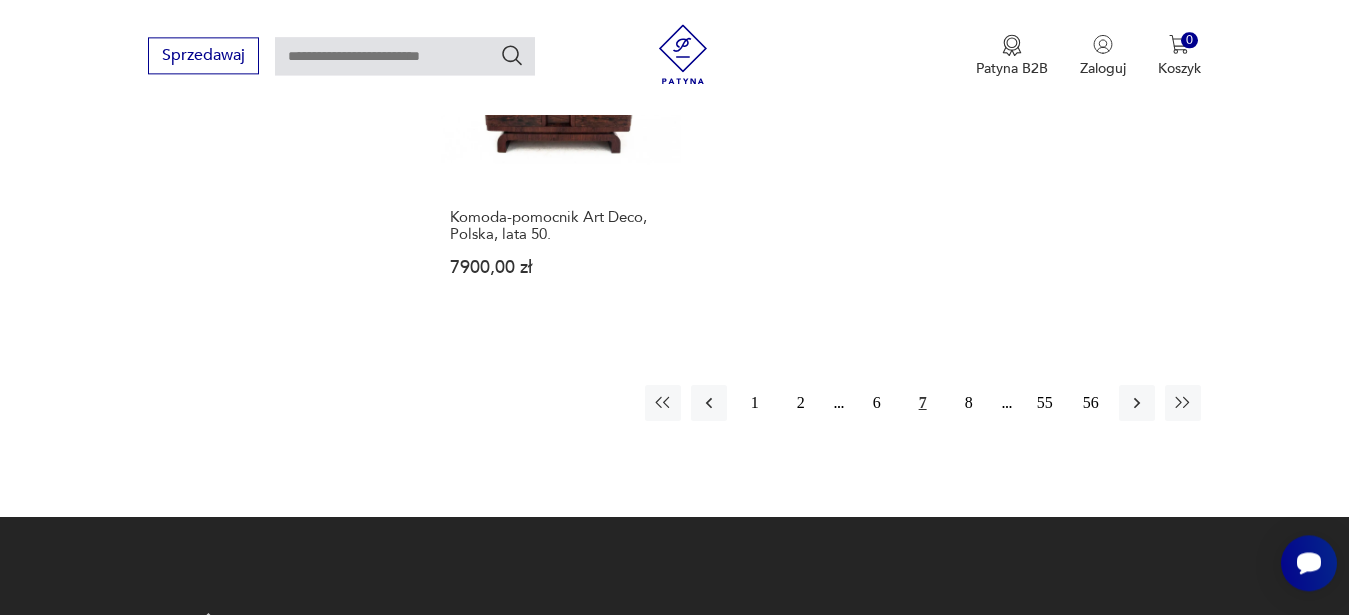scroll, scrollTop: 2979, scrollLeft: 0, axis: vertical 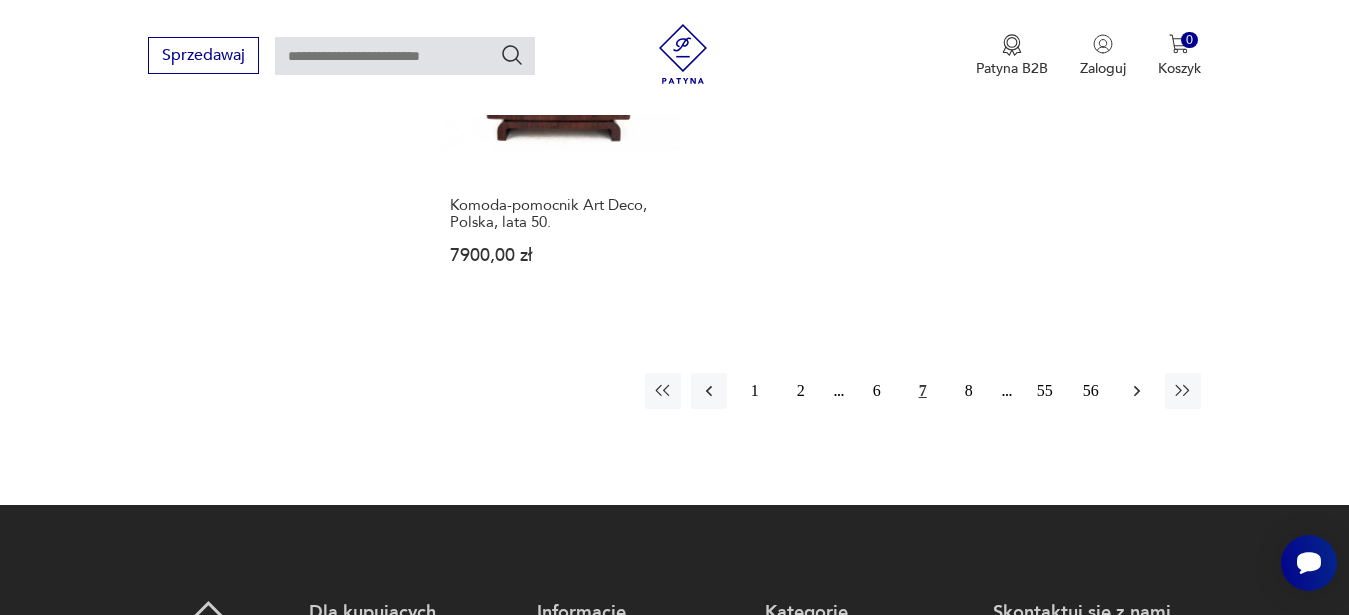 click 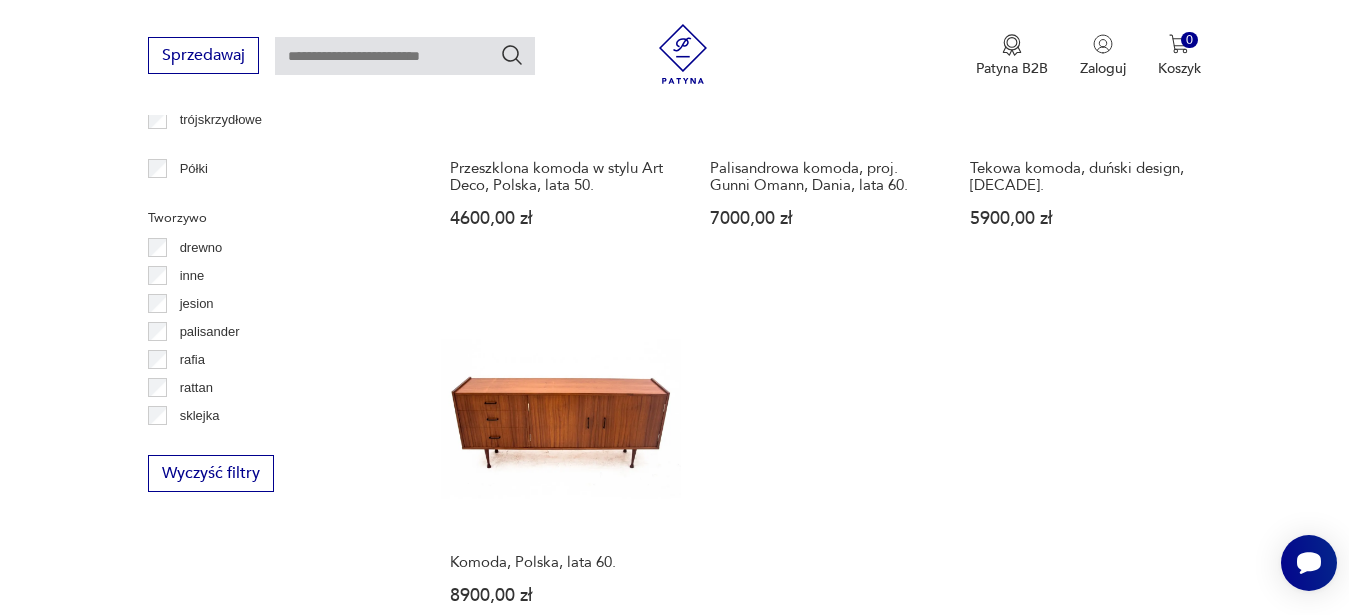 scroll, scrollTop: 2979, scrollLeft: 0, axis: vertical 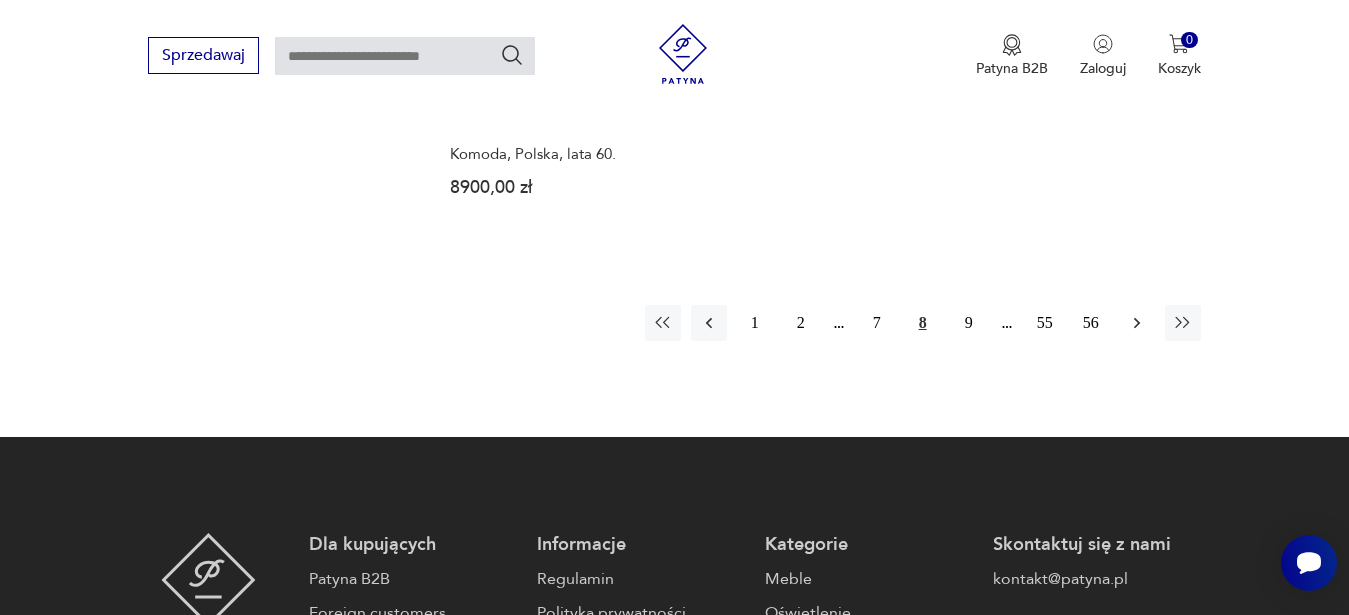 click 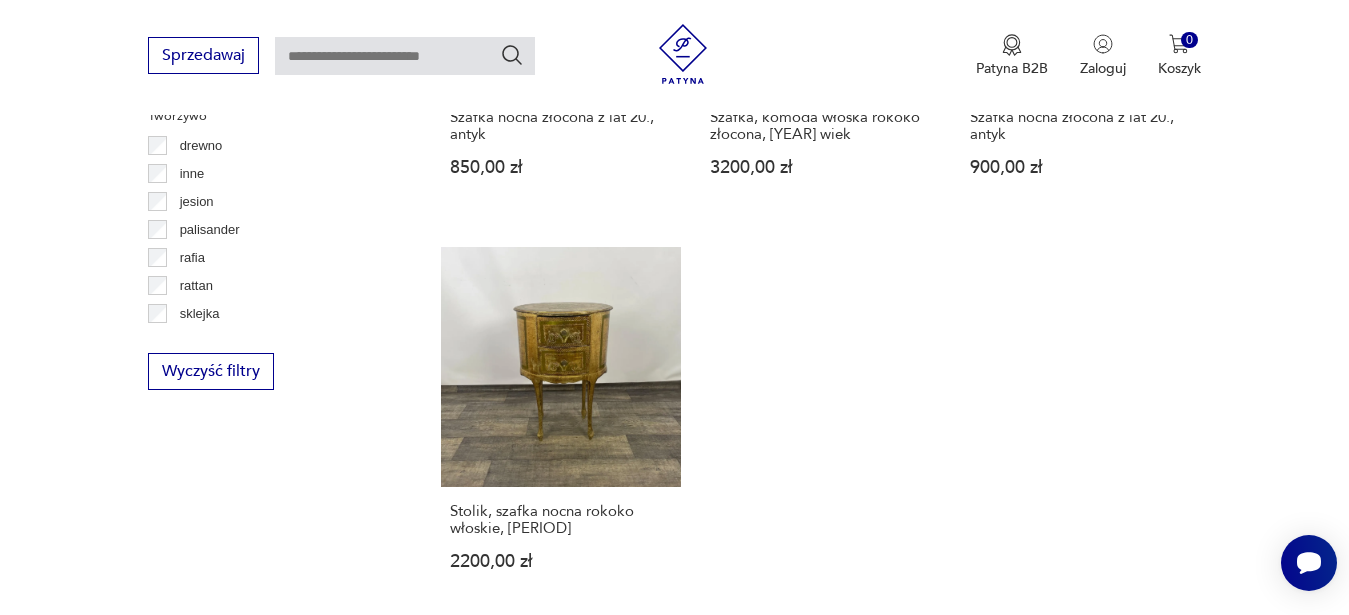 scroll, scrollTop: 3081, scrollLeft: 0, axis: vertical 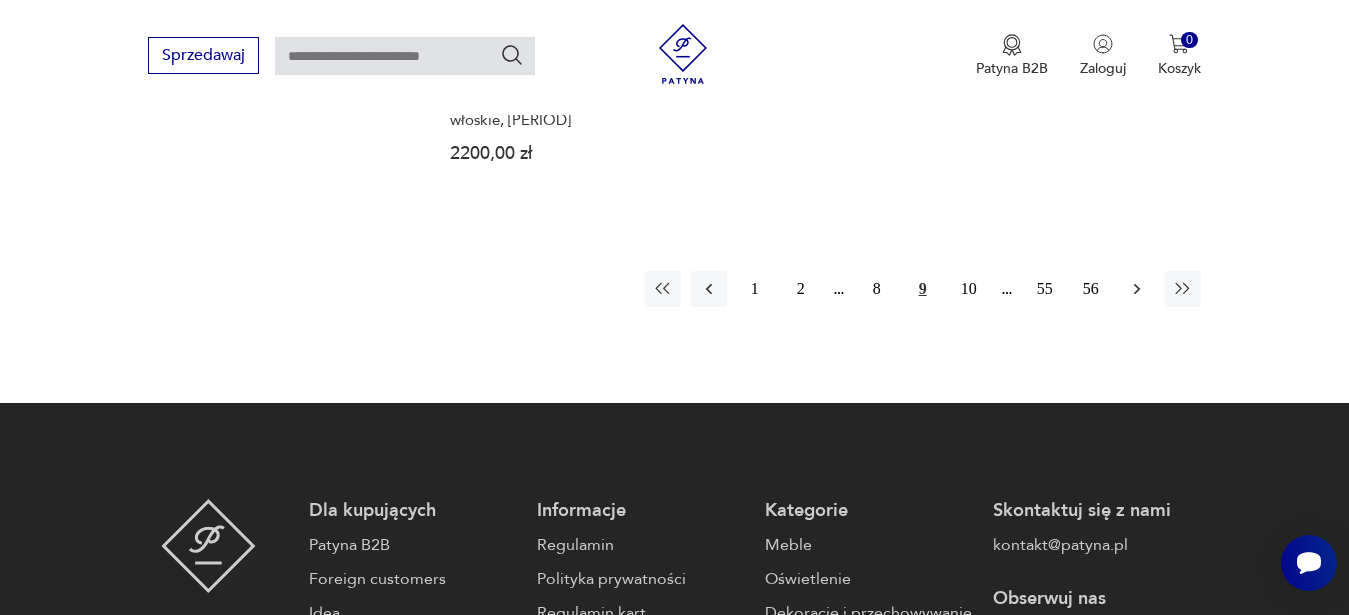 click 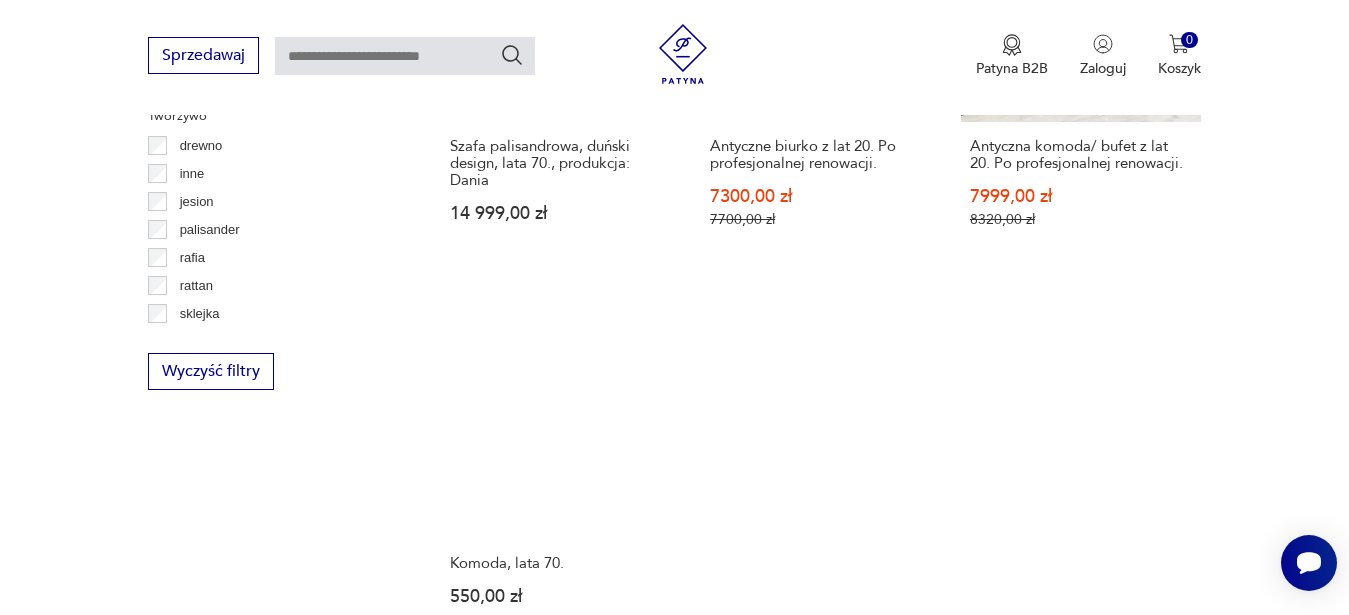 scroll, scrollTop: 2979, scrollLeft: 0, axis: vertical 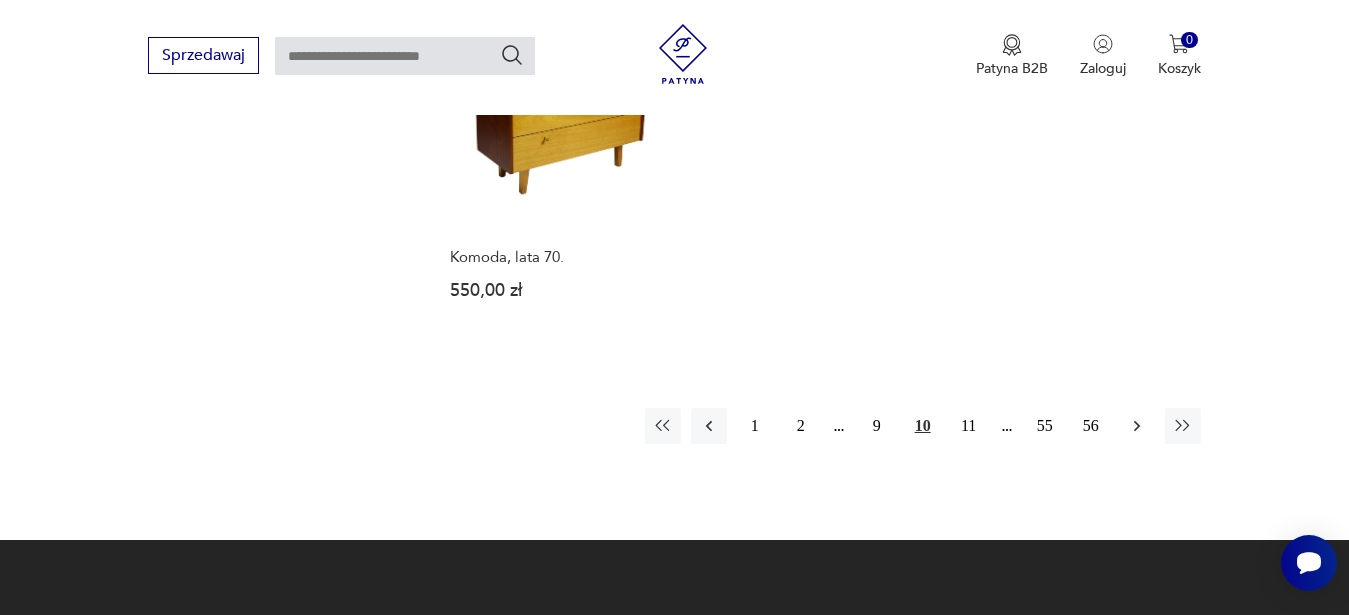 click 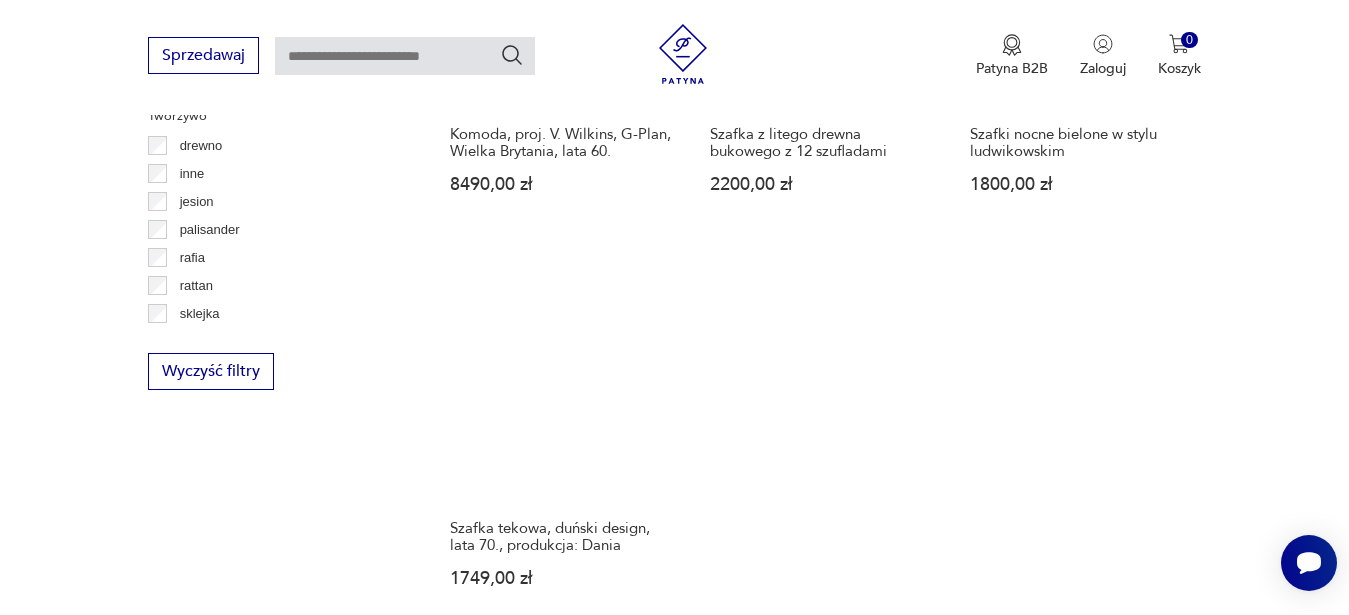 scroll, scrollTop: 2979, scrollLeft: 0, axis: vertical 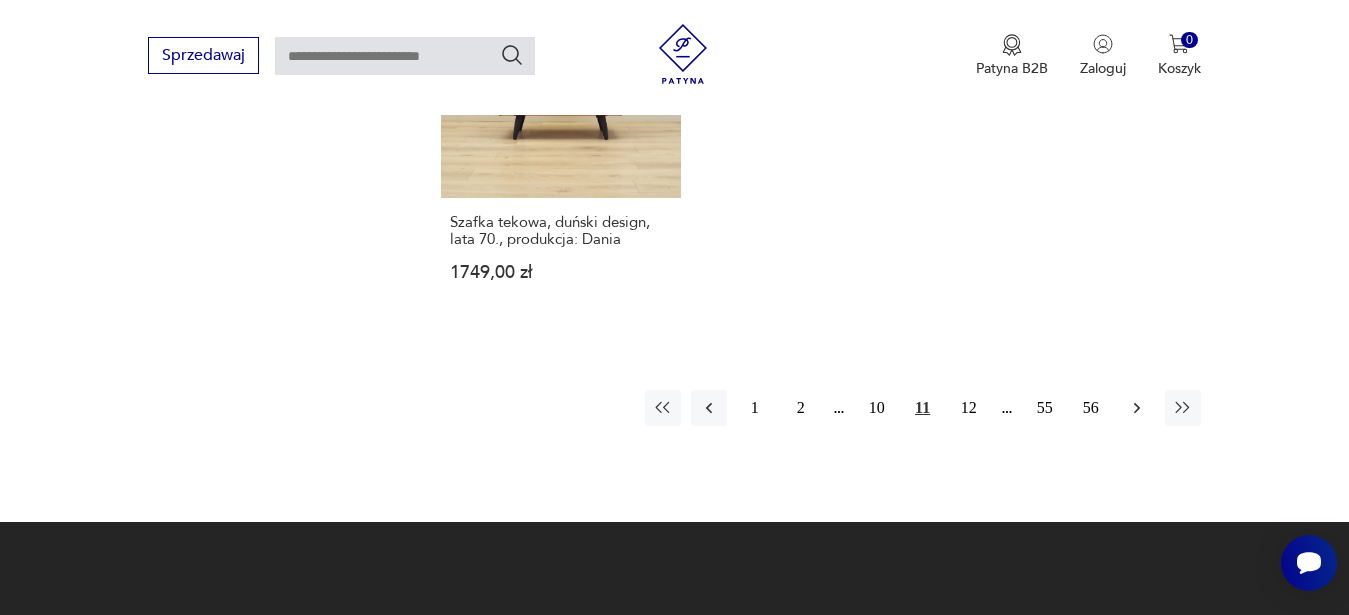 click 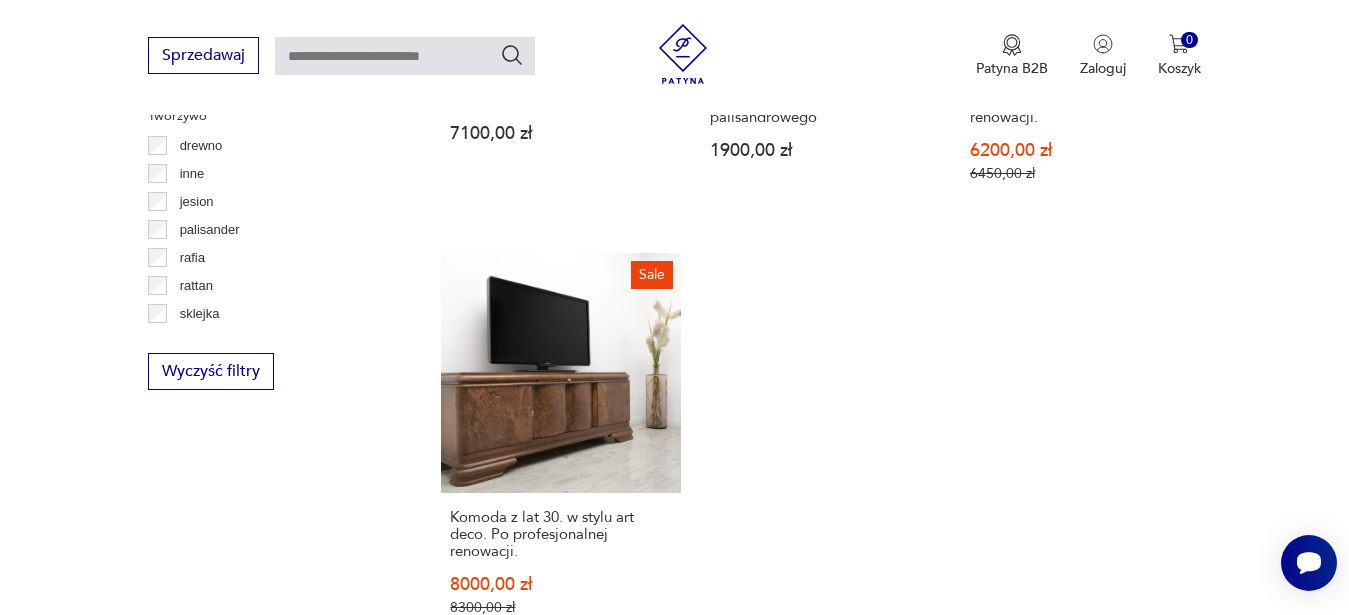 scroll, scrollTop: 2979, scrollLeft: 0, axis: vertical 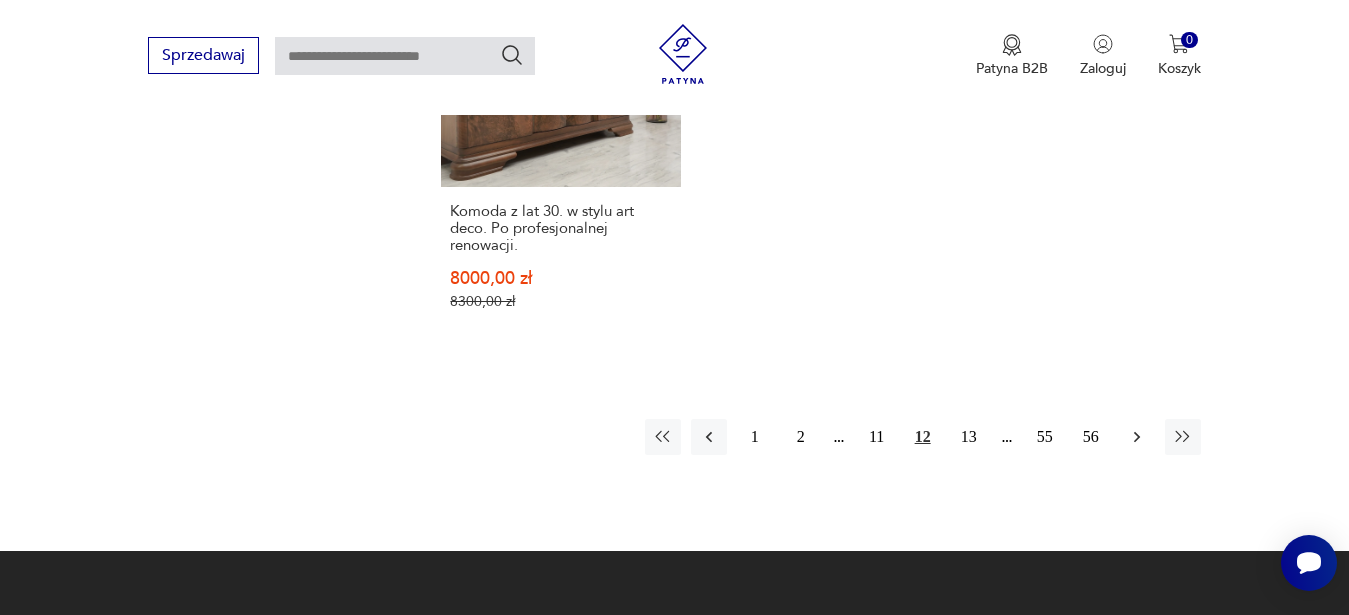 click 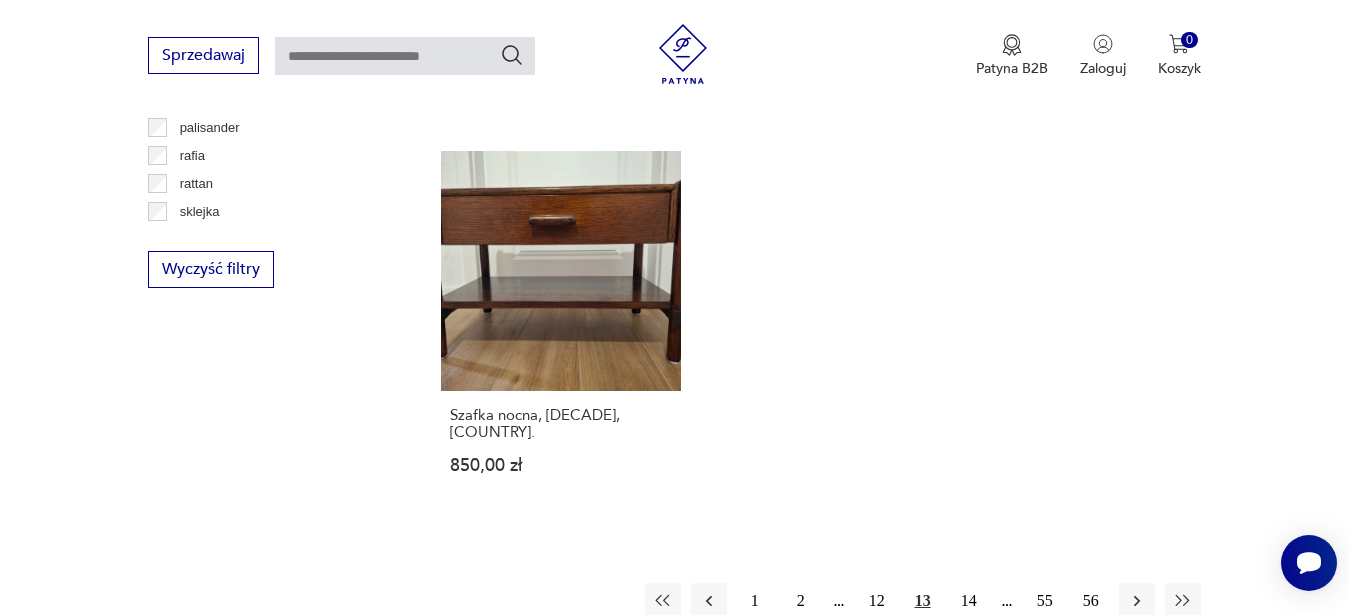 scroll, scrollTop: 2979, scrollLeft: 0, axis: vertical 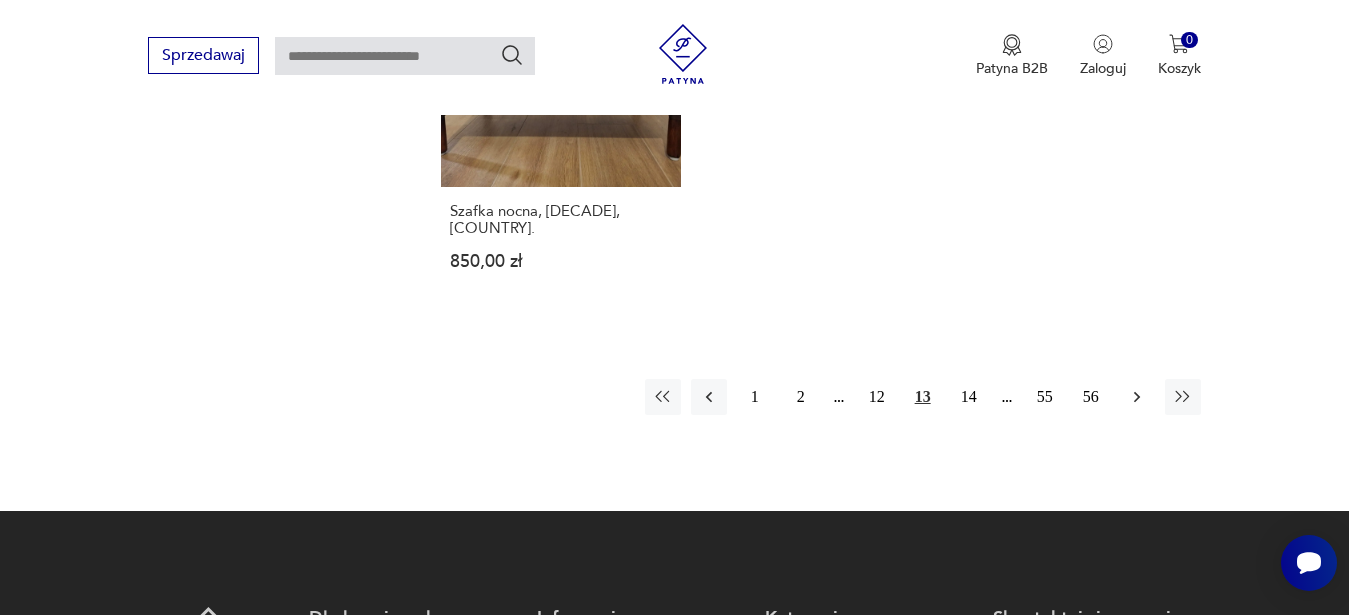 click 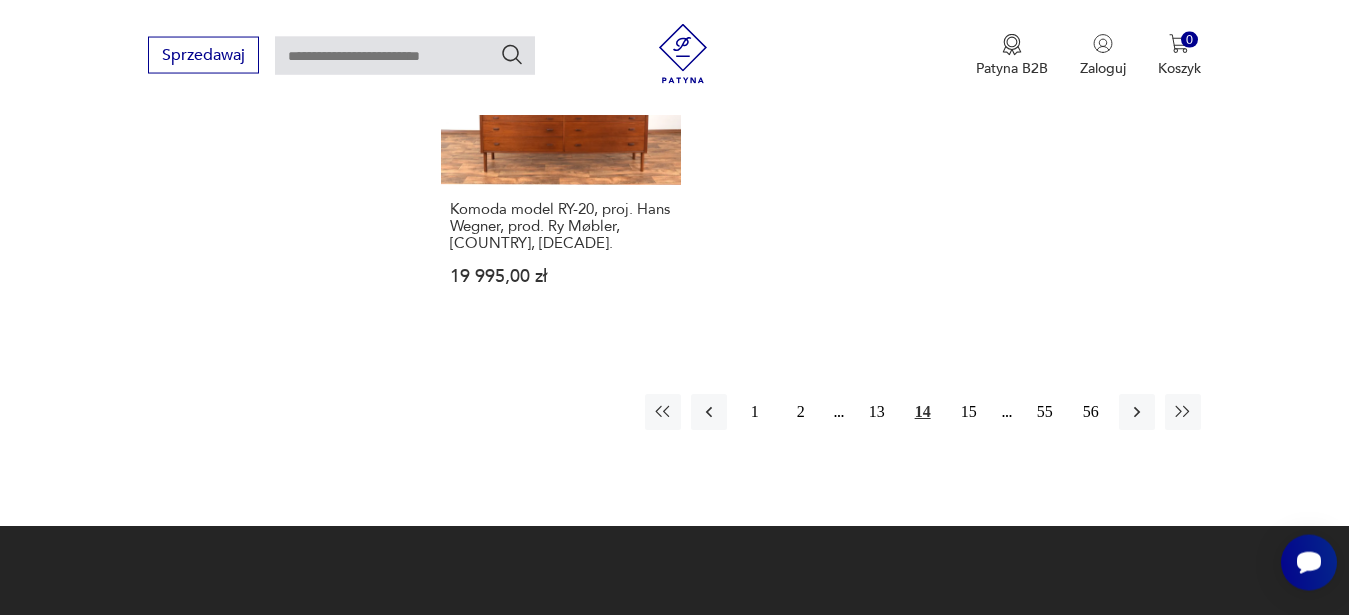 scroll, scrollTop: 3081, scrollLeft: 0, axis: vertical 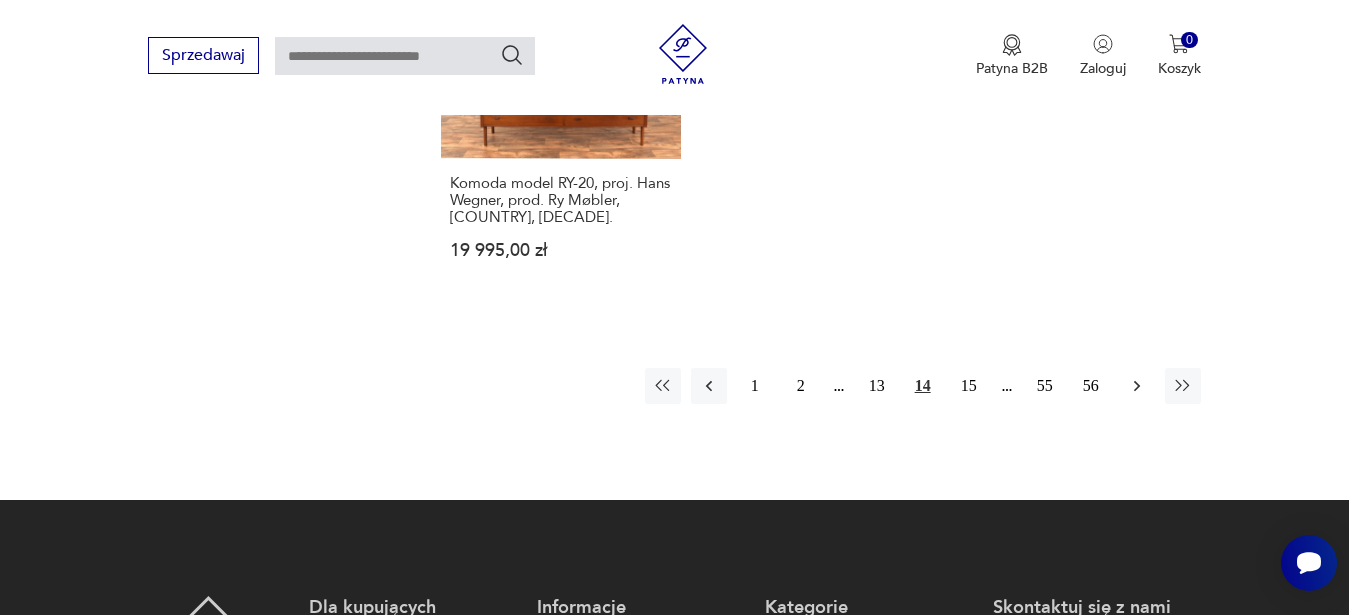 click 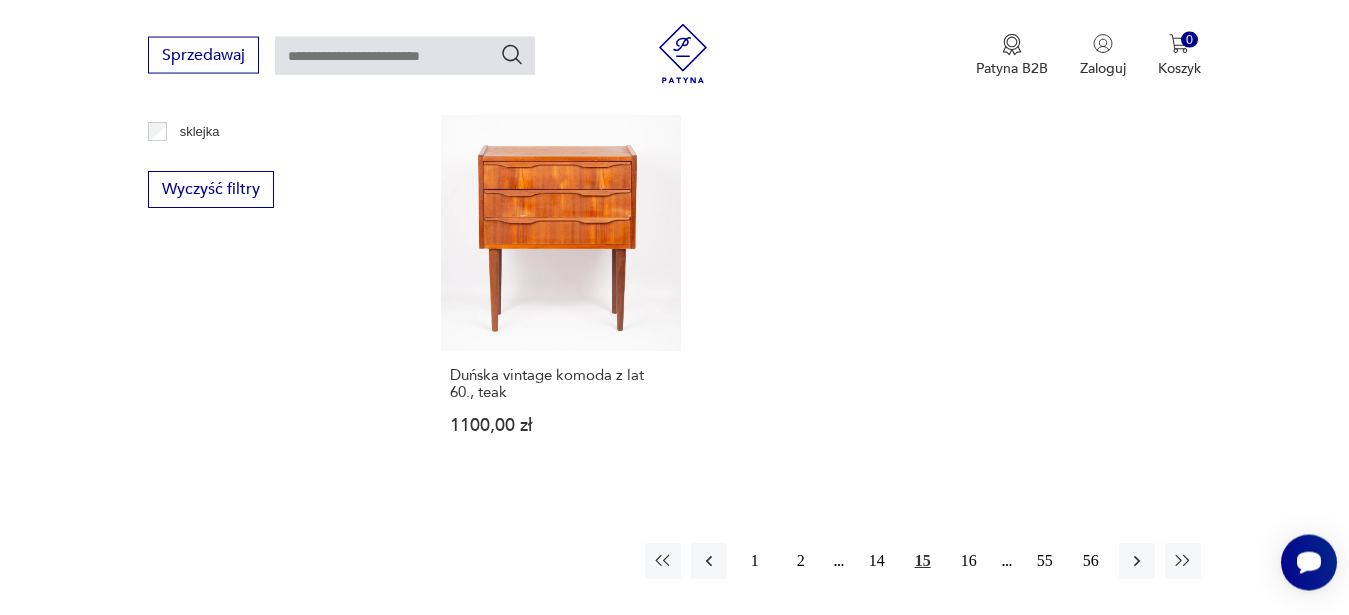 scroll, scrollTop: 2877, scrollLeft: 0, axis: vertical 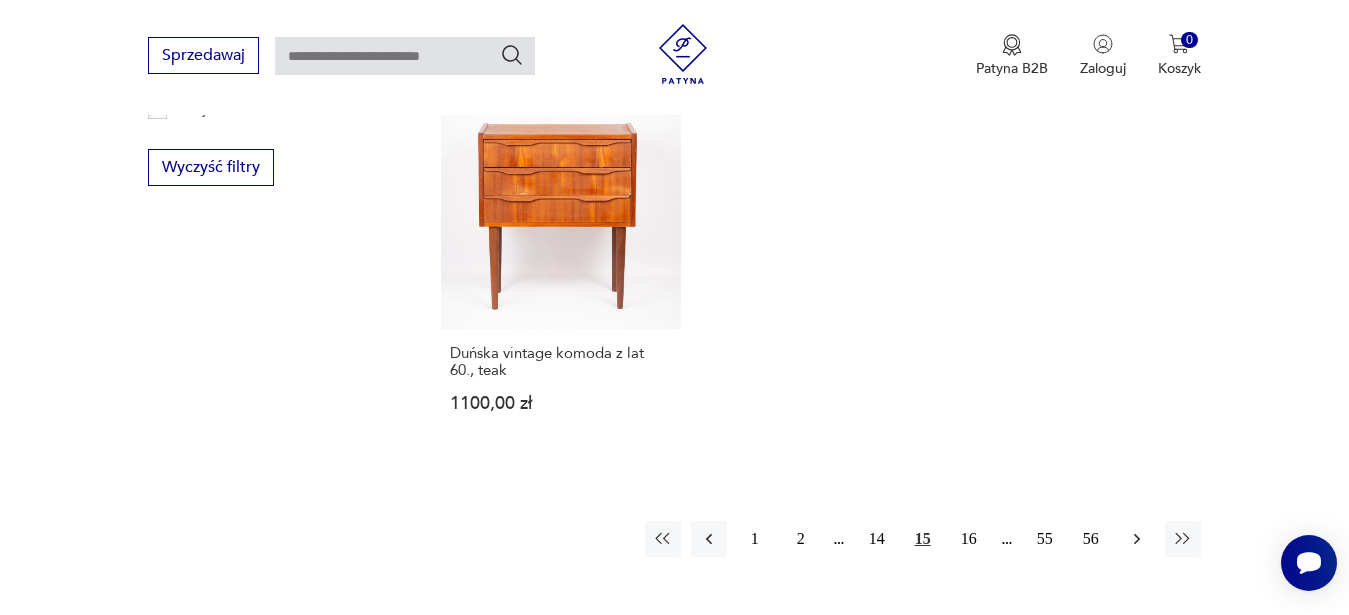 click 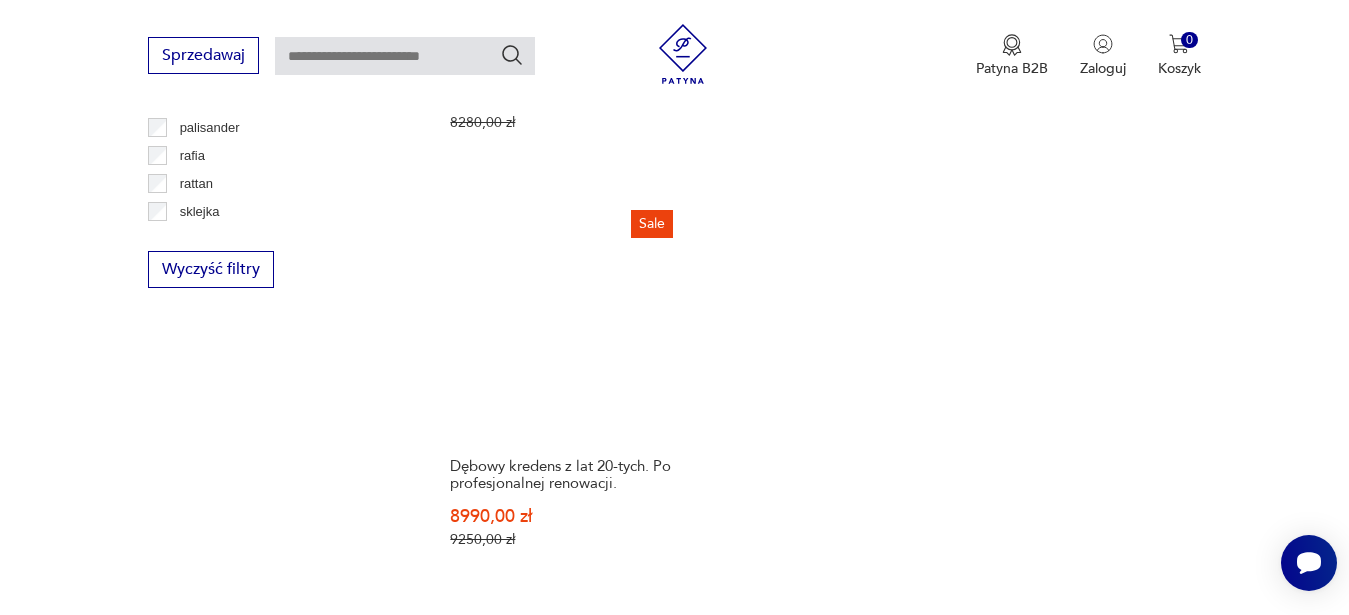 scroll, scrollTop: 3183, scrollLeft: 0, axis: vertical 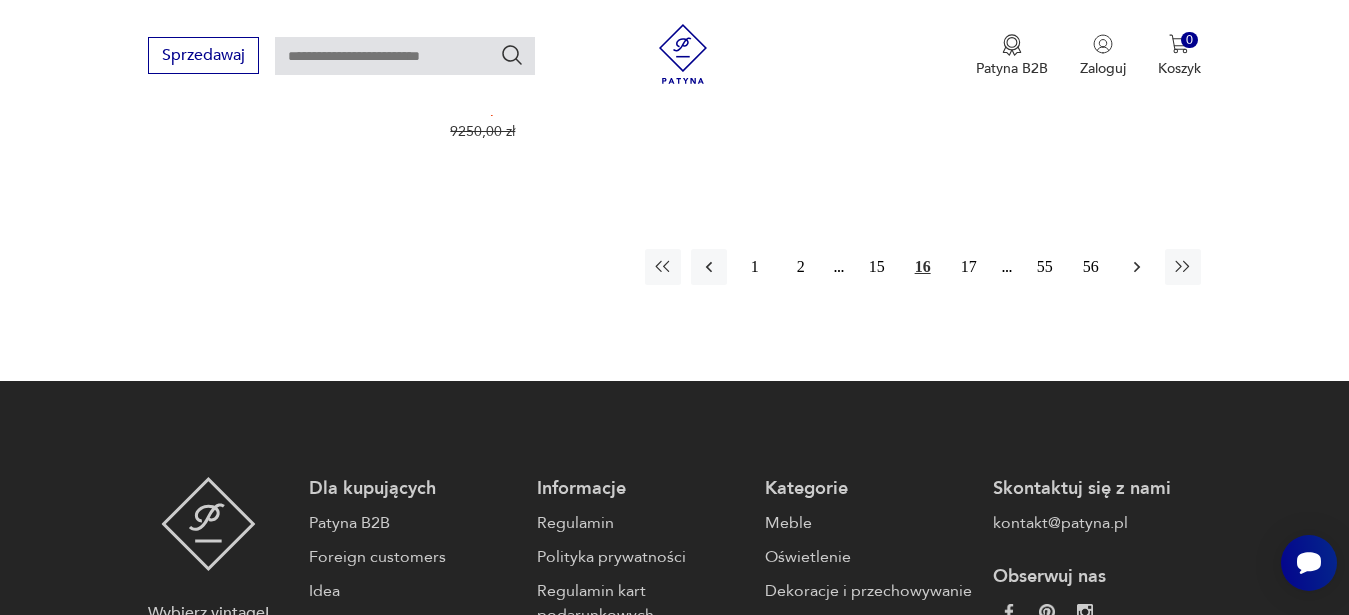 click 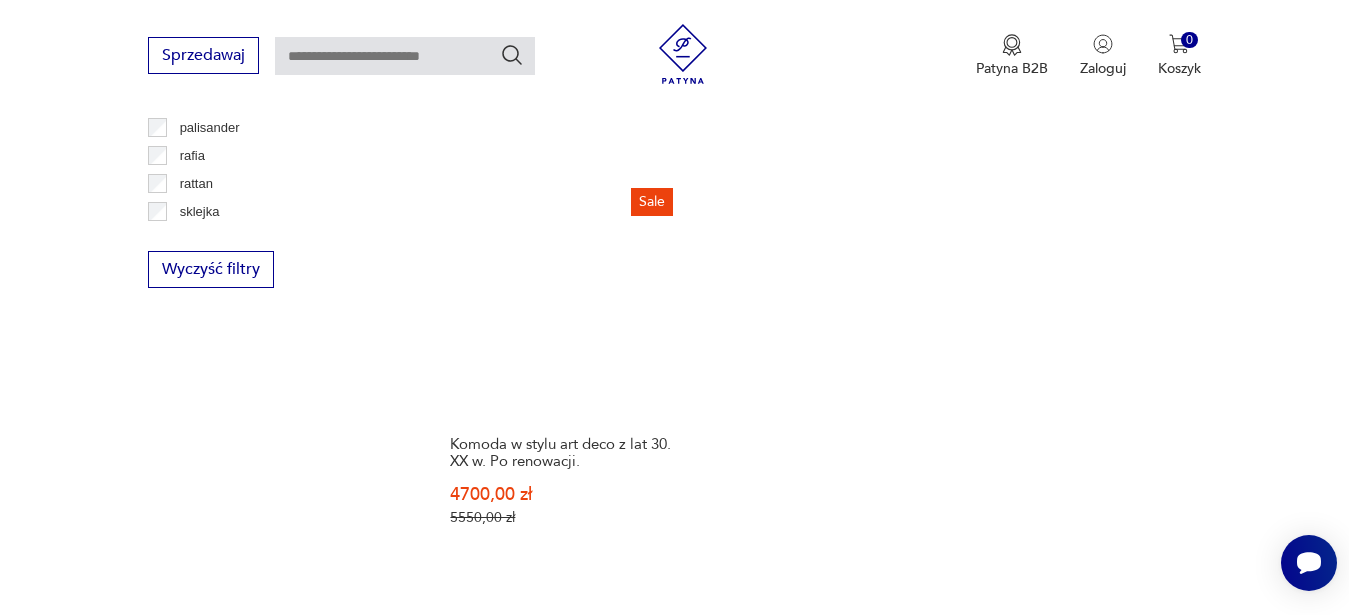 scroll, scrollTop: 3183, scrollLeft: 0, axis: vertical 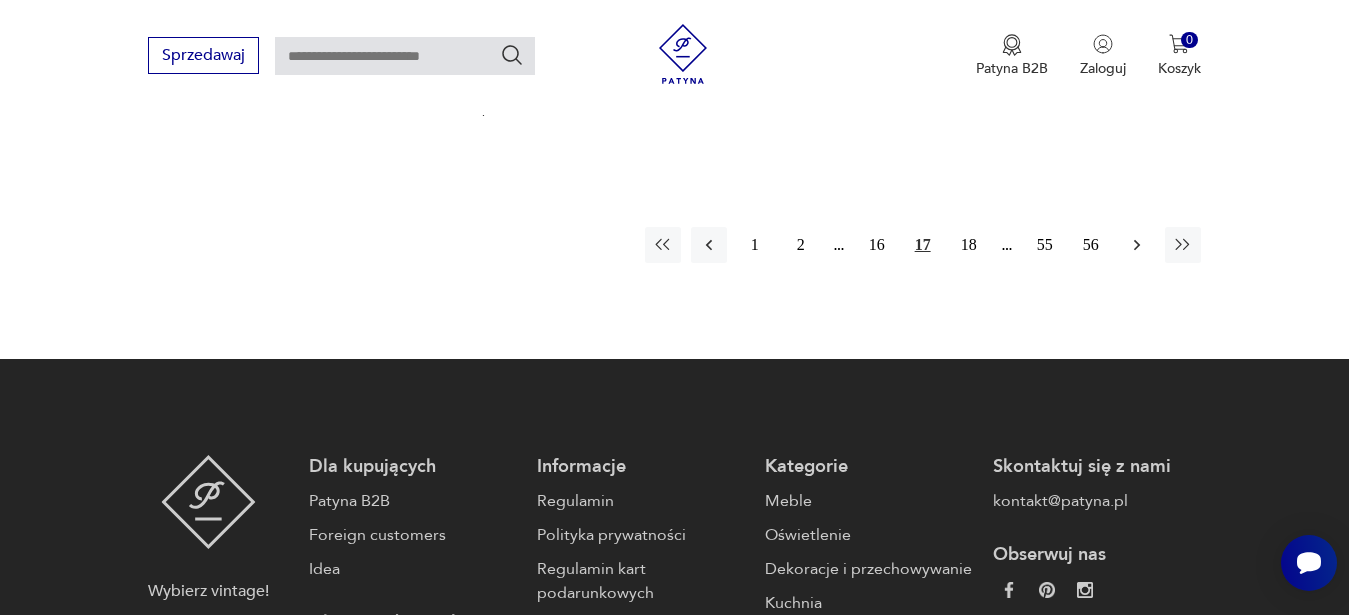 click 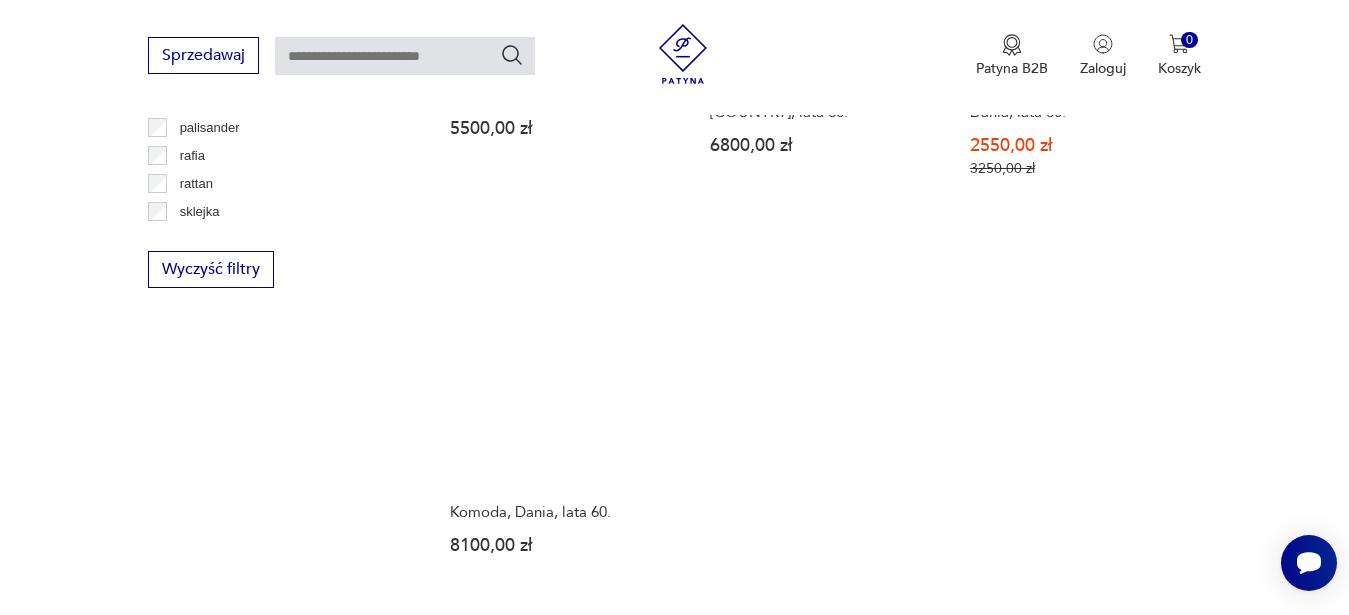 scroll, scrollTop: 3183, scrollLeft: 0, axis: vertical 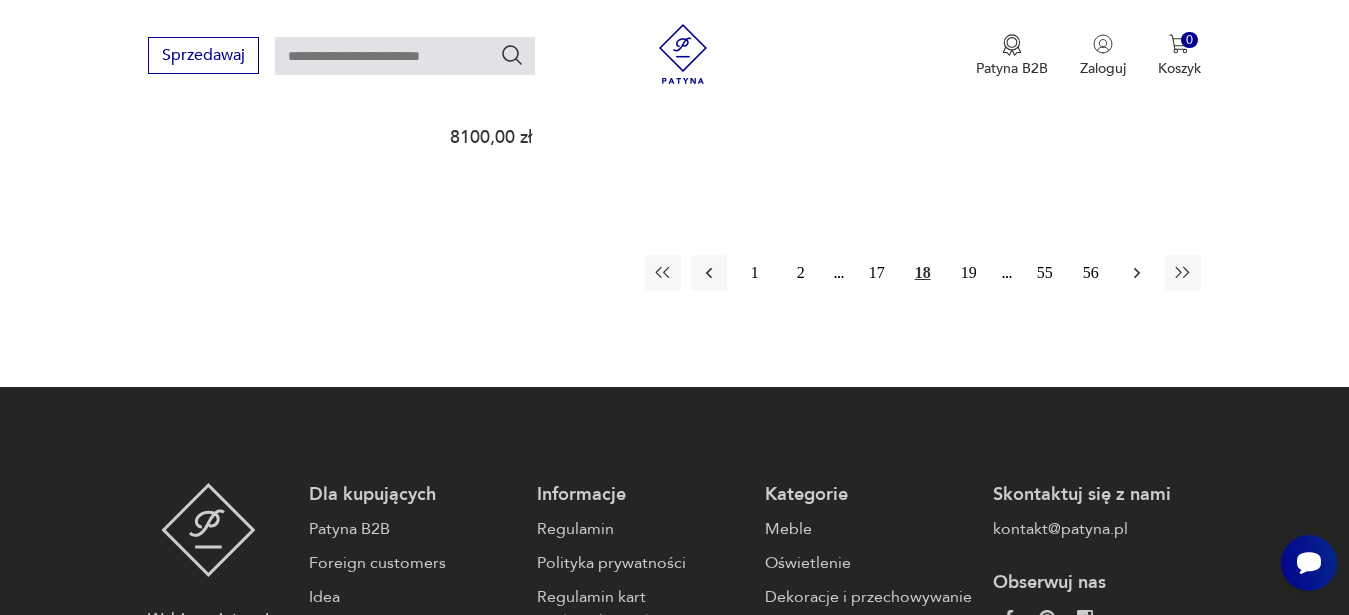click 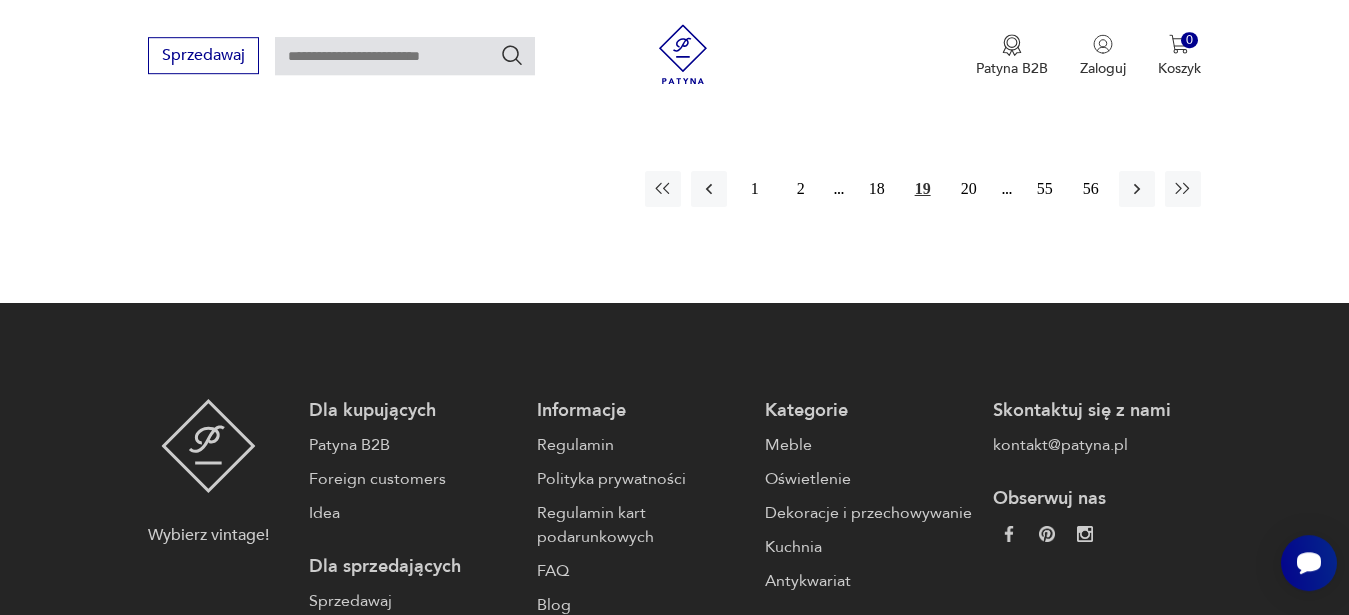 scroll, scrollTop: 3183, scrollLeft: 0, axis: vertical 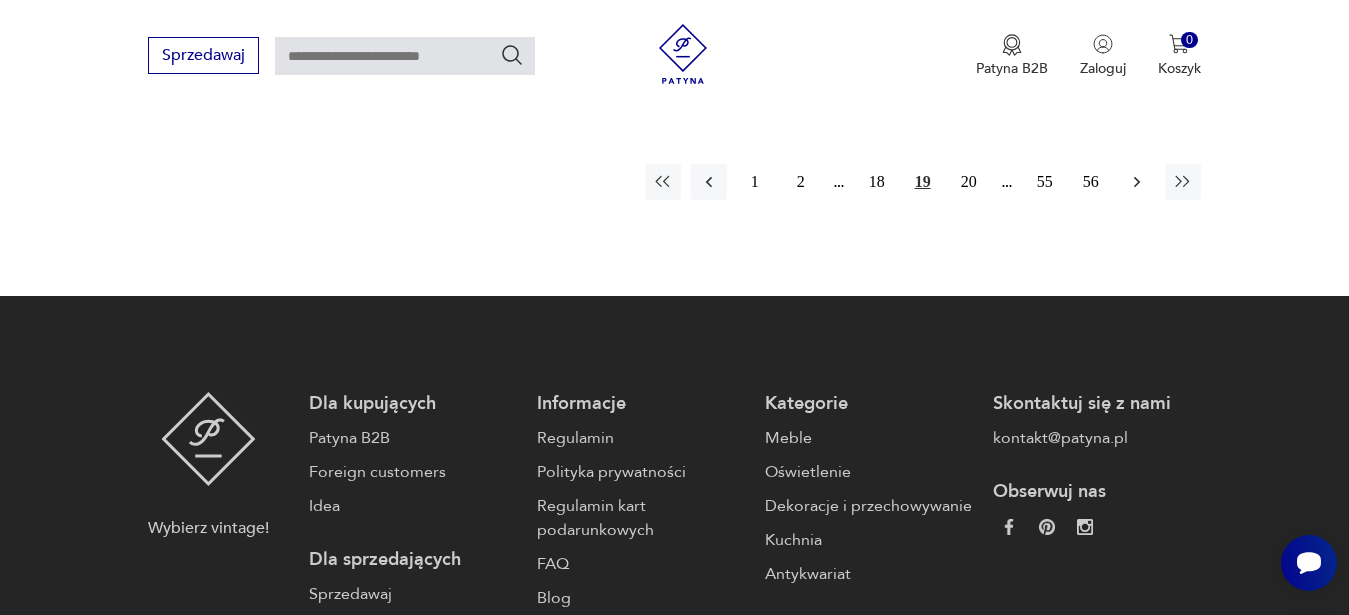 click 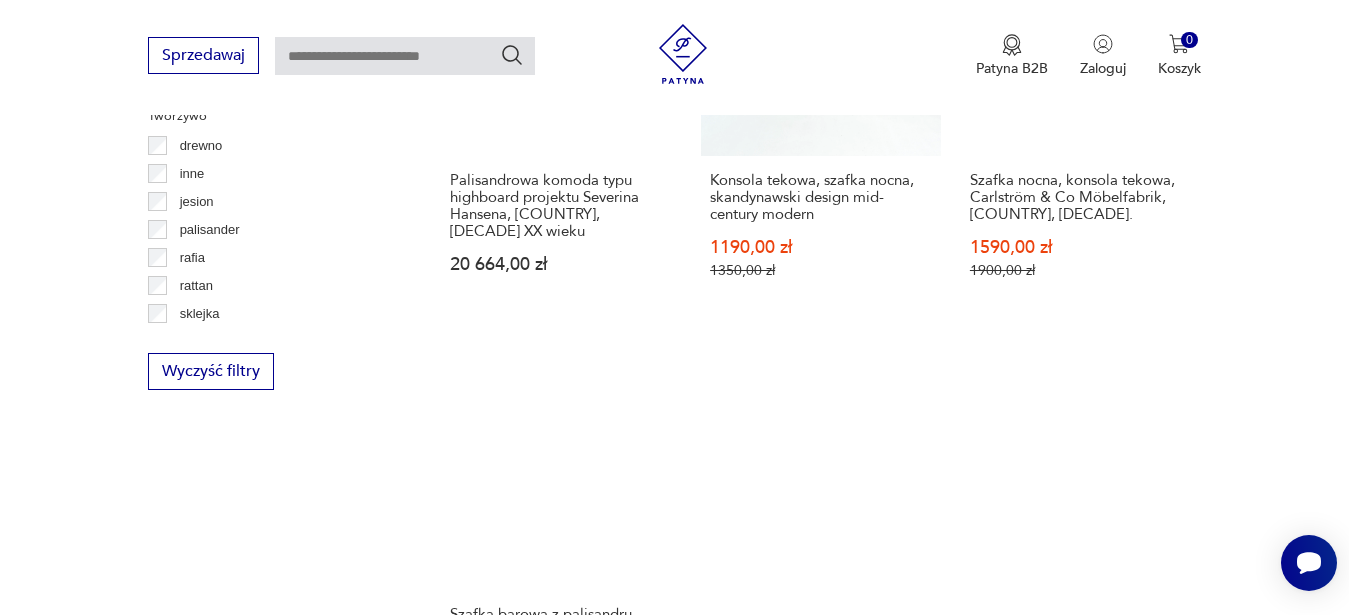 scroll, scrollTop: 3081, scrollLeft: 0, axis: vertical 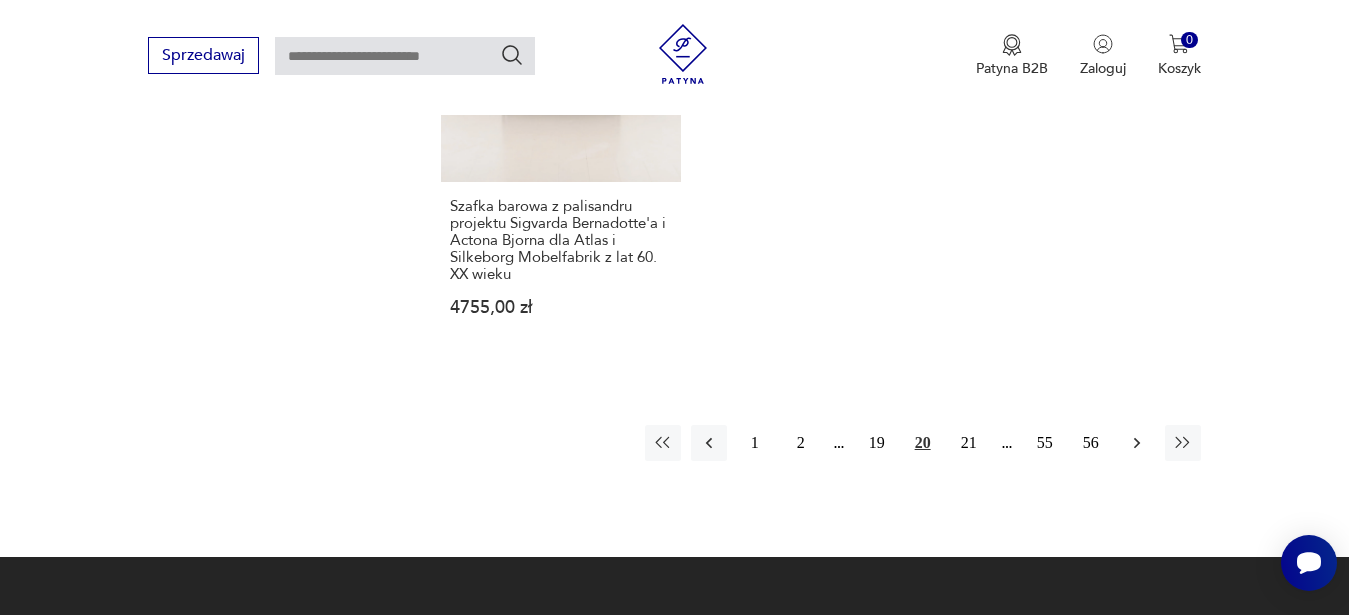 click 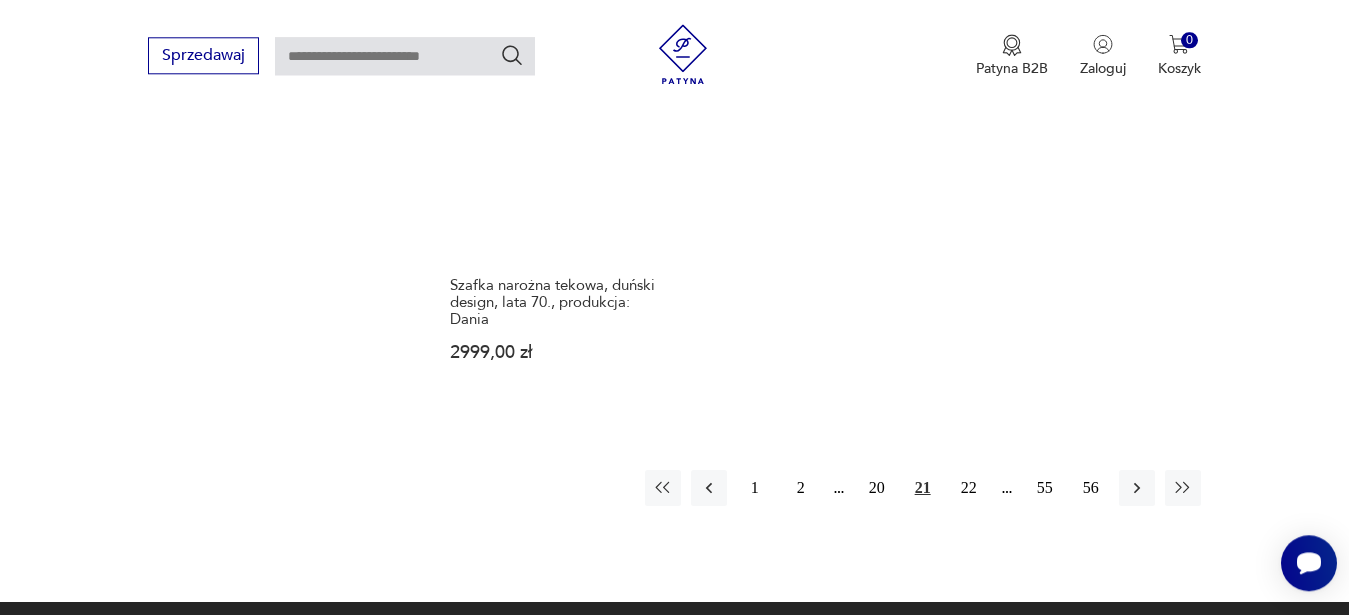 scroll, scrollTop: 2979, scrollLeft: 0, axis: vertical 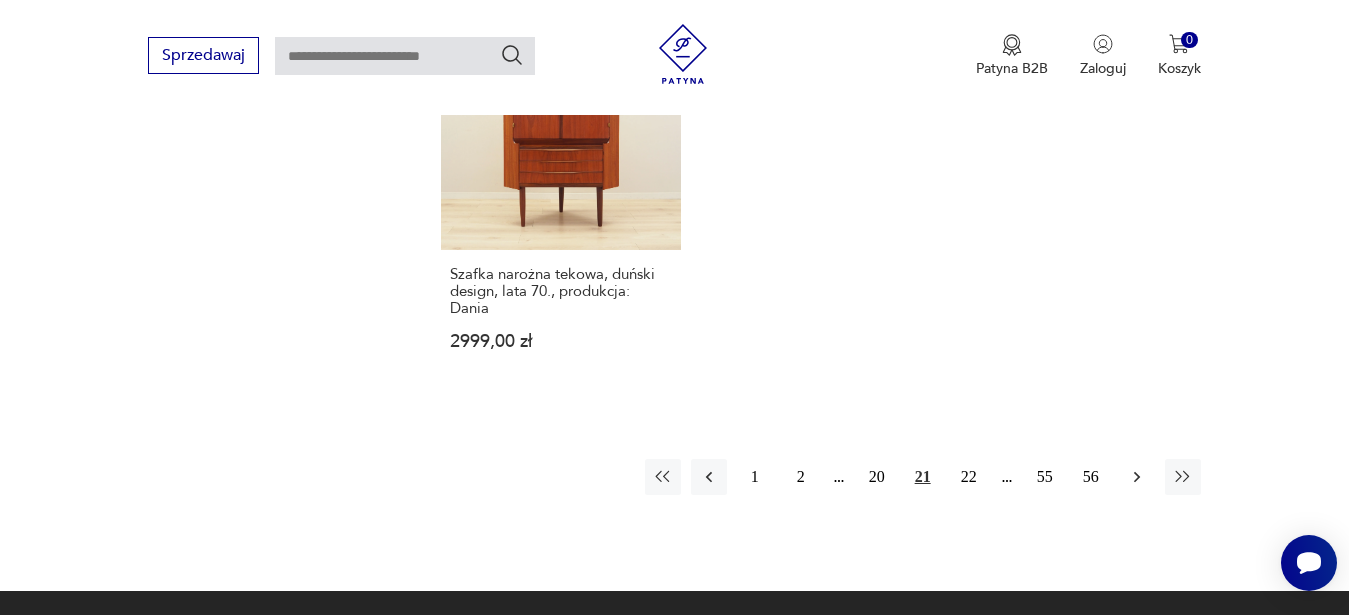 click 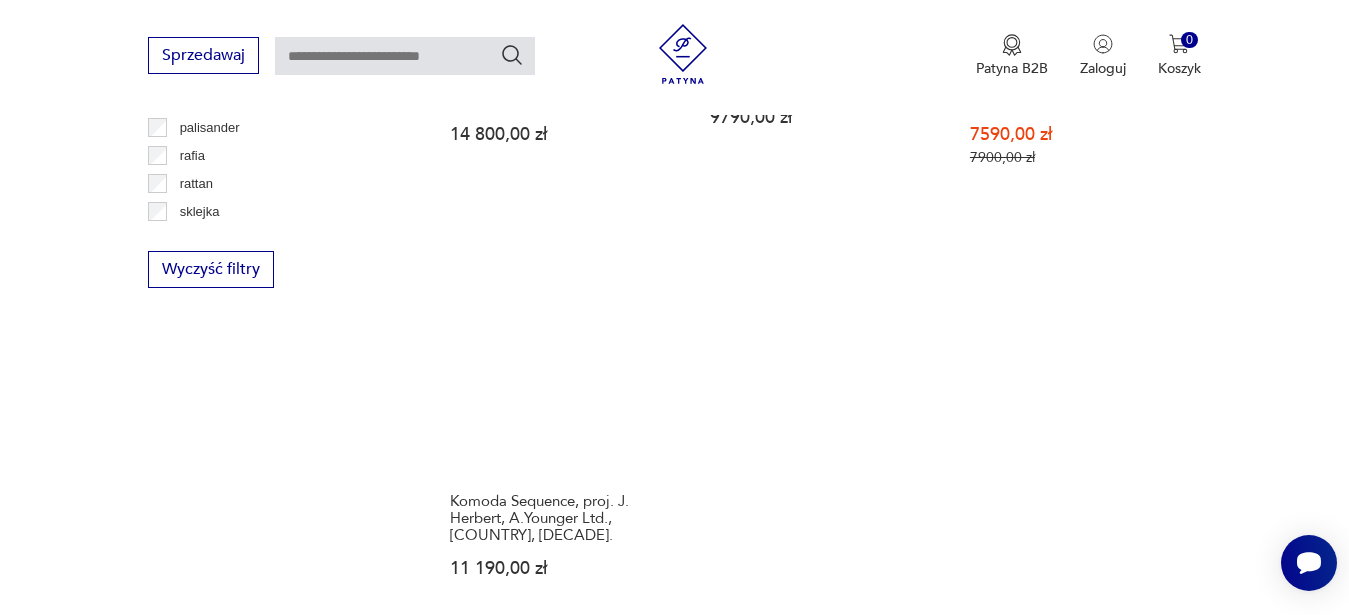 scroll, scrollTop: 3081, scrollLeft: 0, axis: vertical 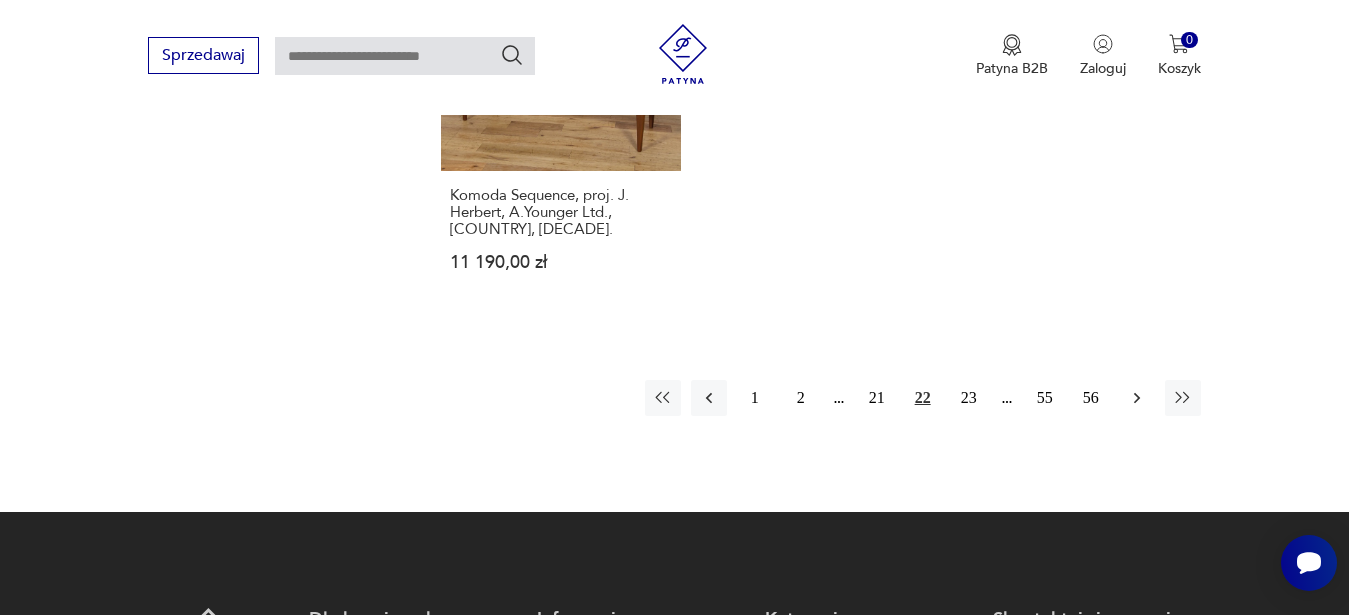 click 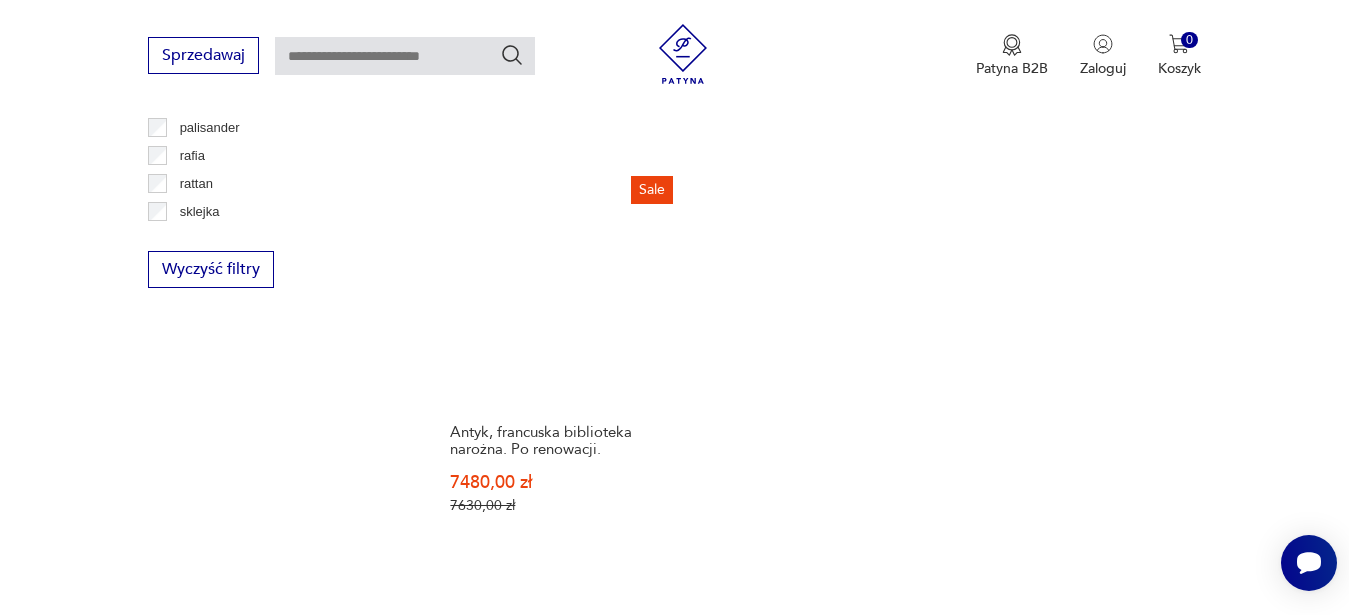 scroll, scrollTop: 3081, scrollLeft: 0, axis: vertical 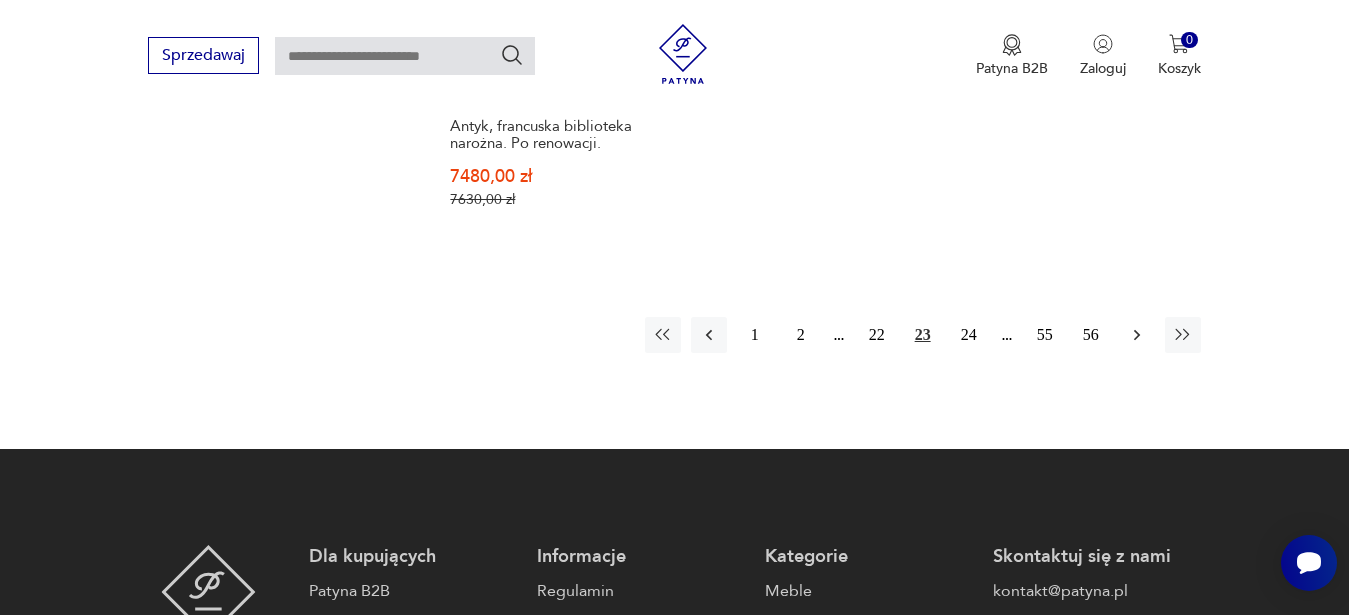 click 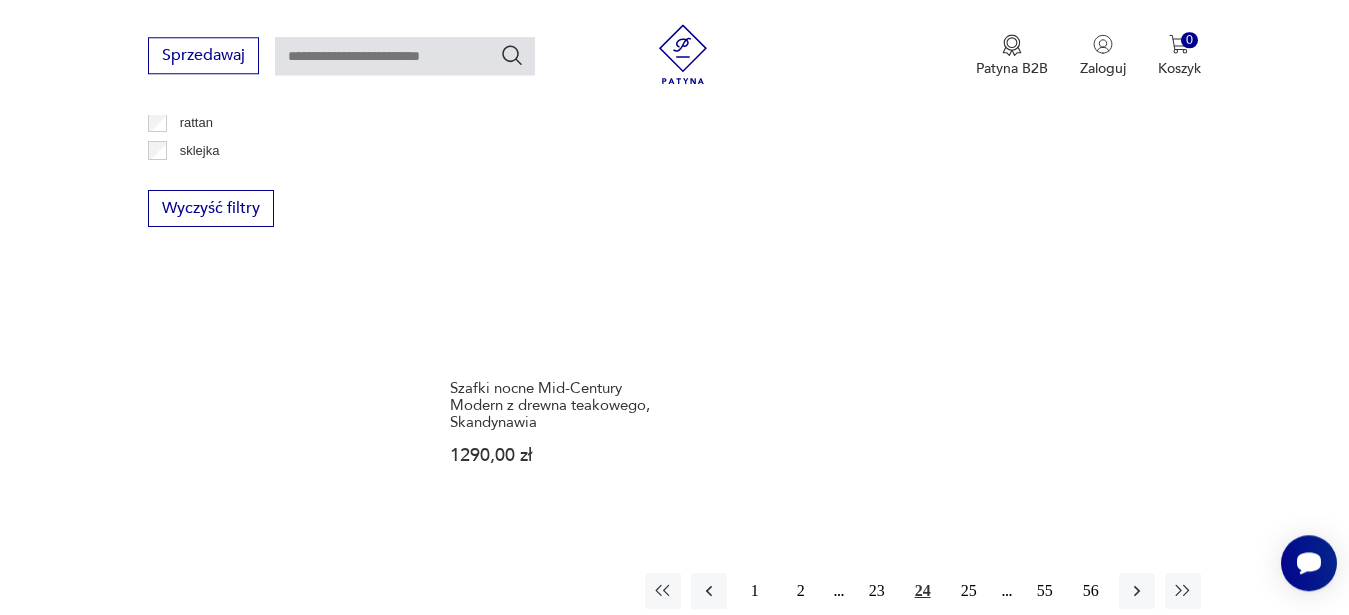 scroll, scrollTop: 3081, scrollLeft: 0, axis: vertical 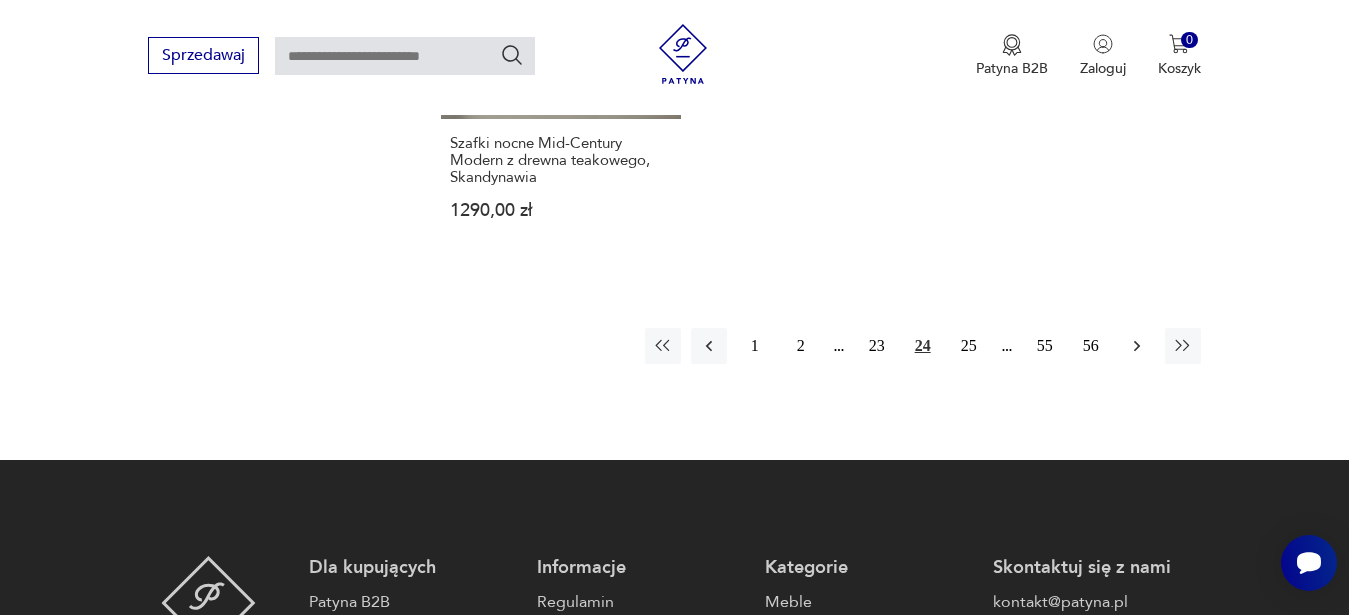 click 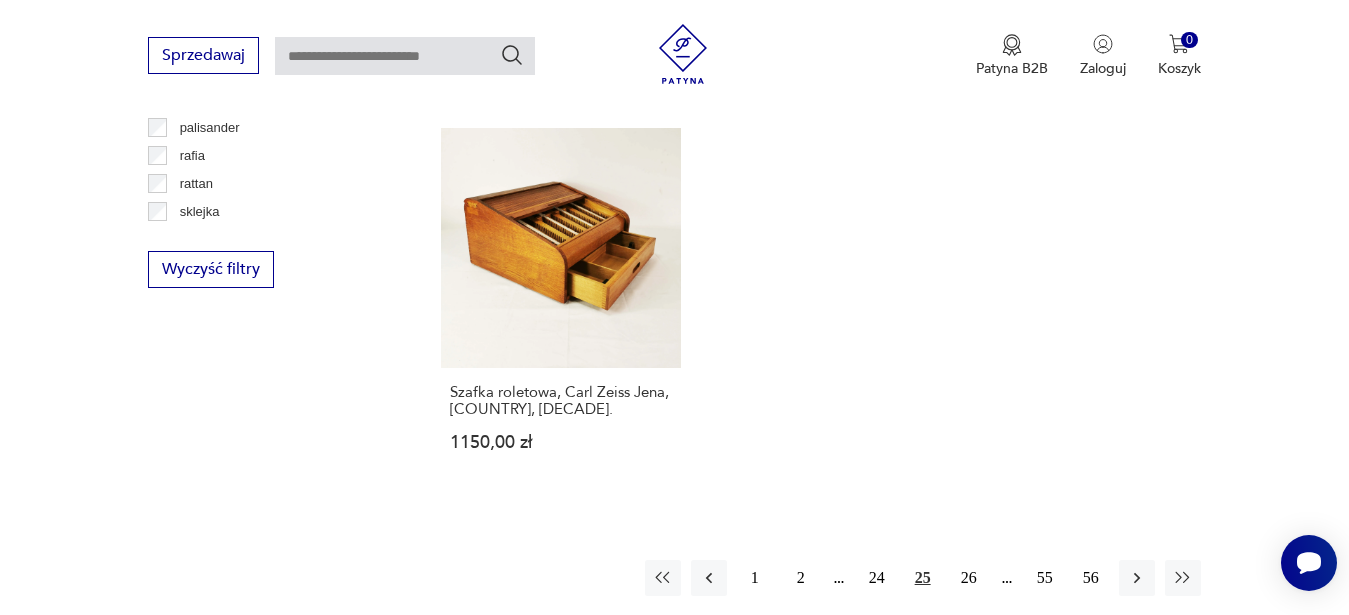 scroll, scrollTop: 3081, scrollLeft: 0, axis: vertical 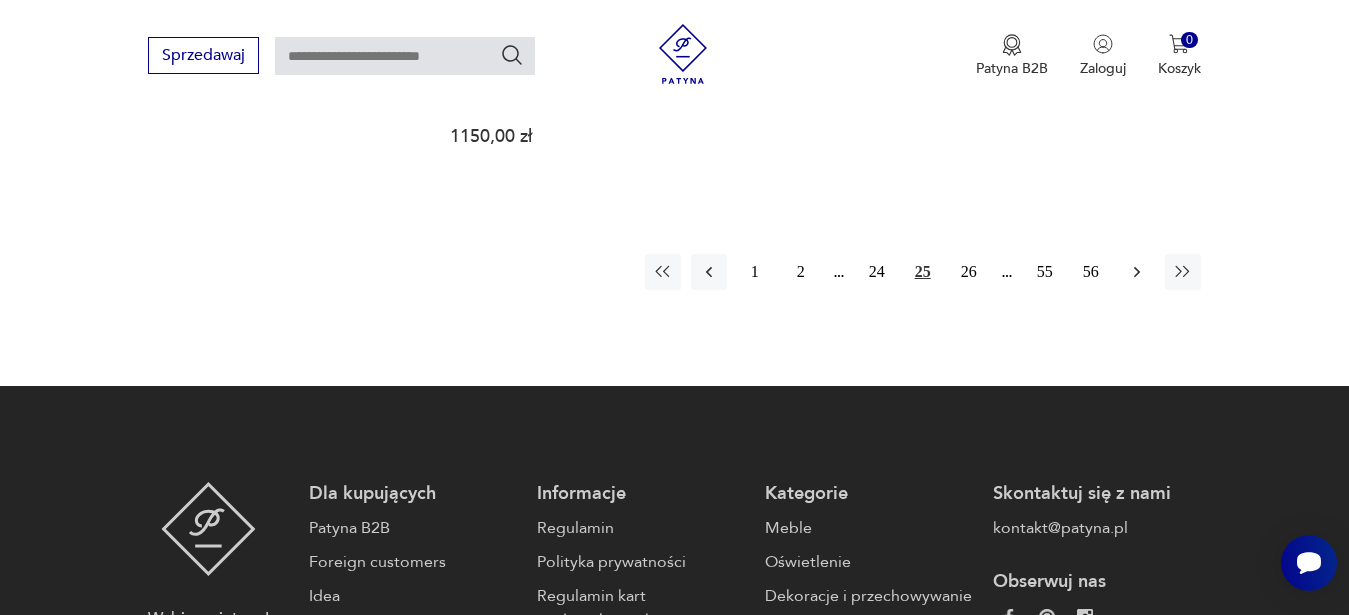 click 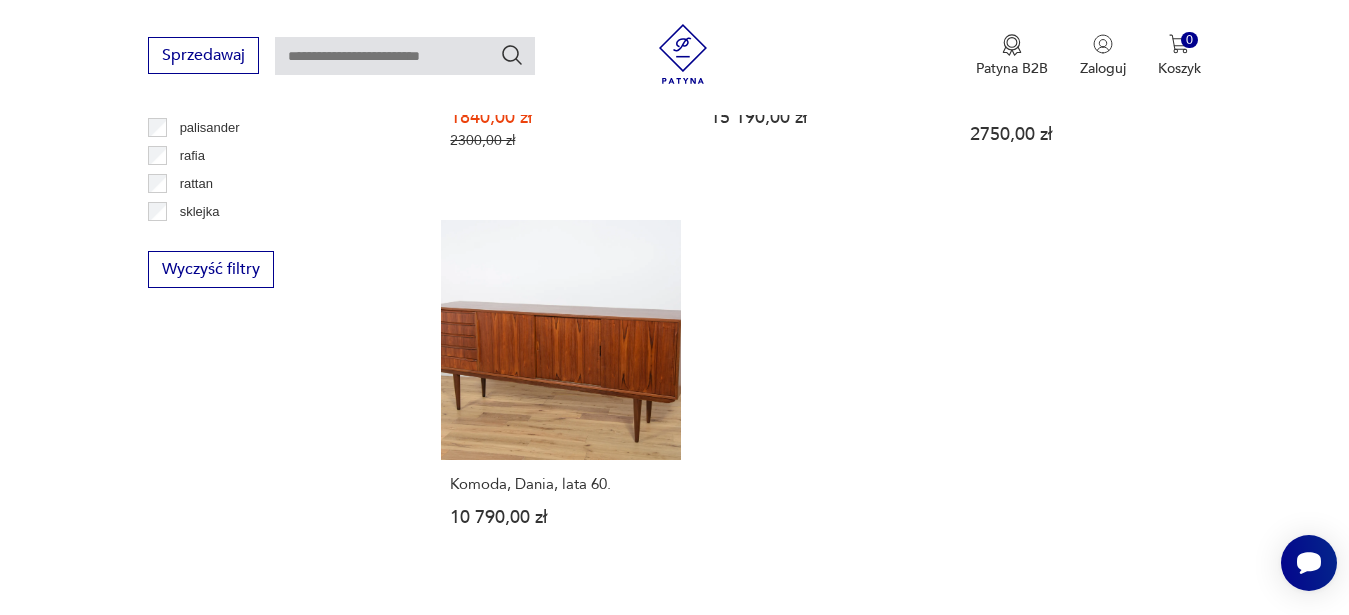 scroll, scrollTop: 3183, scrollLeft: 0, axis: vertical 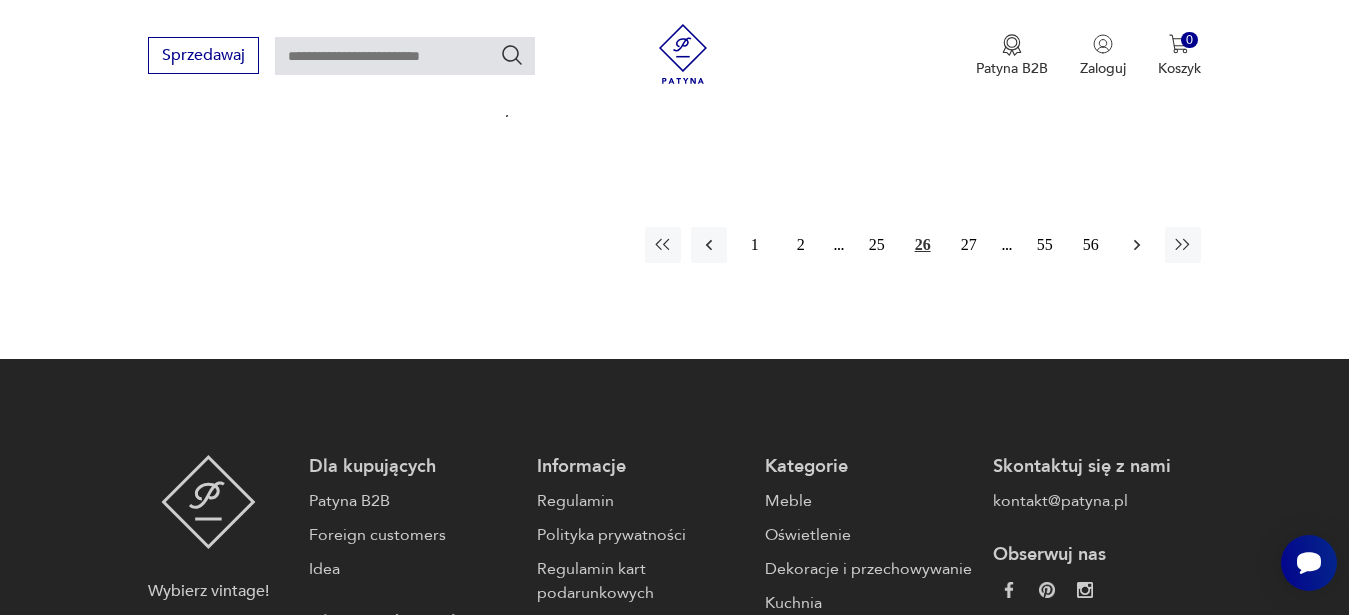 click 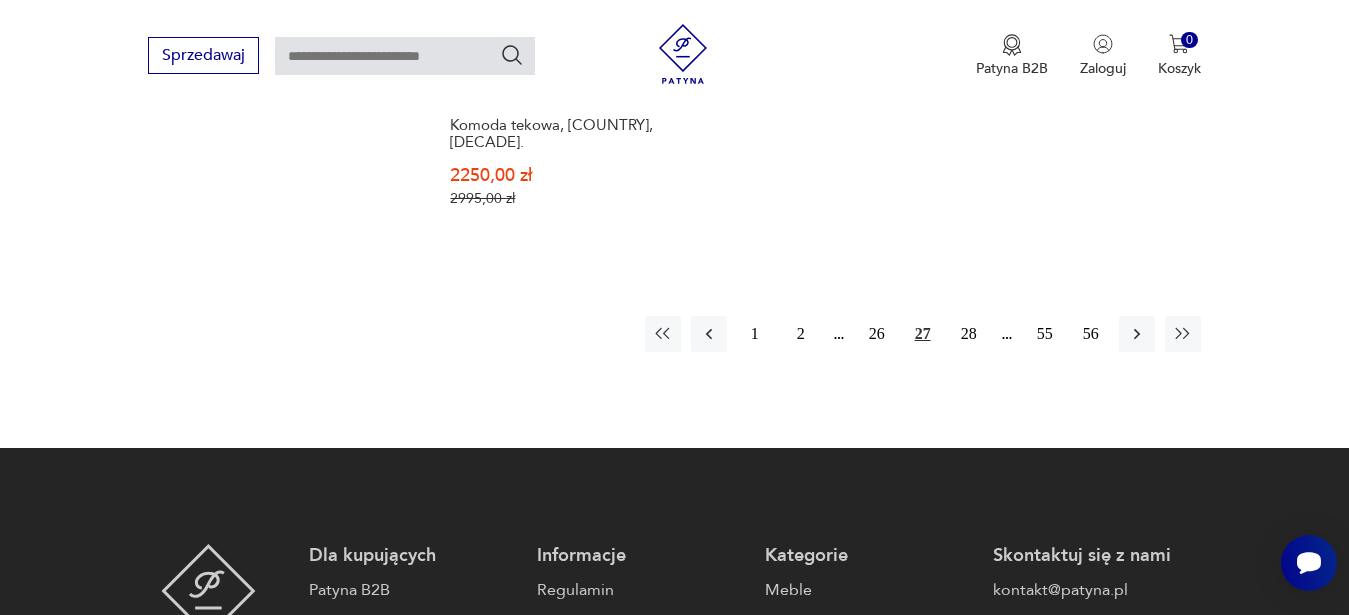scroll, scrollTop: 3183, scrollLeft: 0, axis: vertical 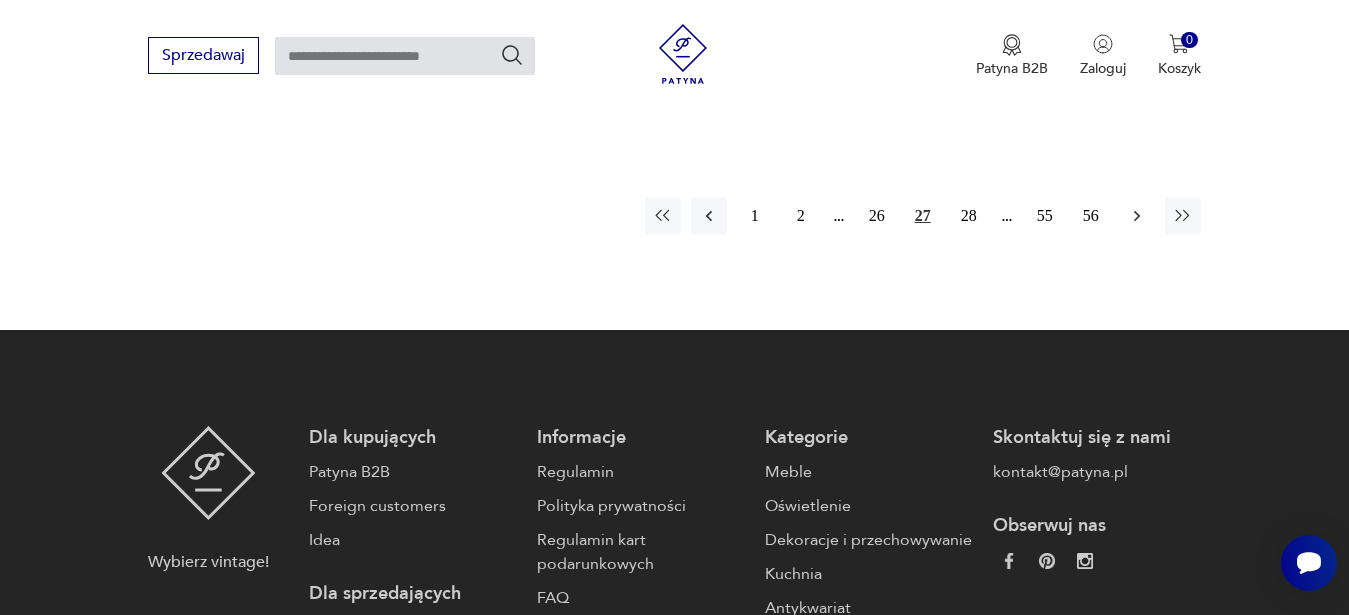 click 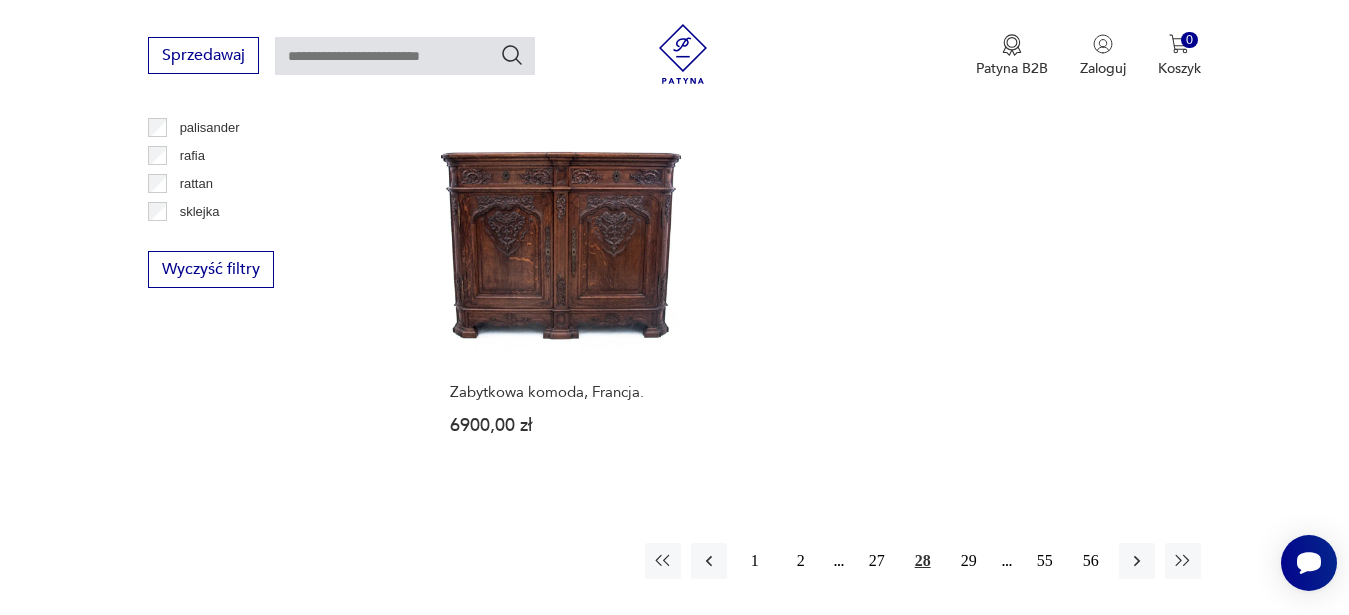 scroll, scrollTop: 2877, scrollLeft: 0, axis: vertical 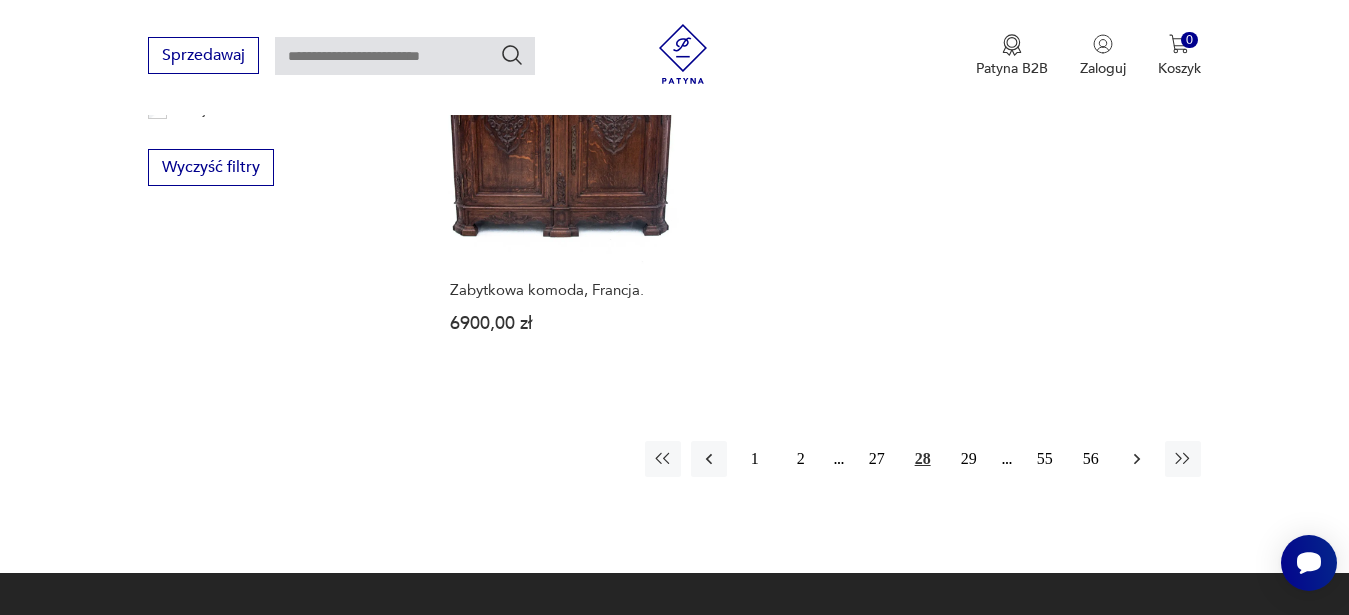 click 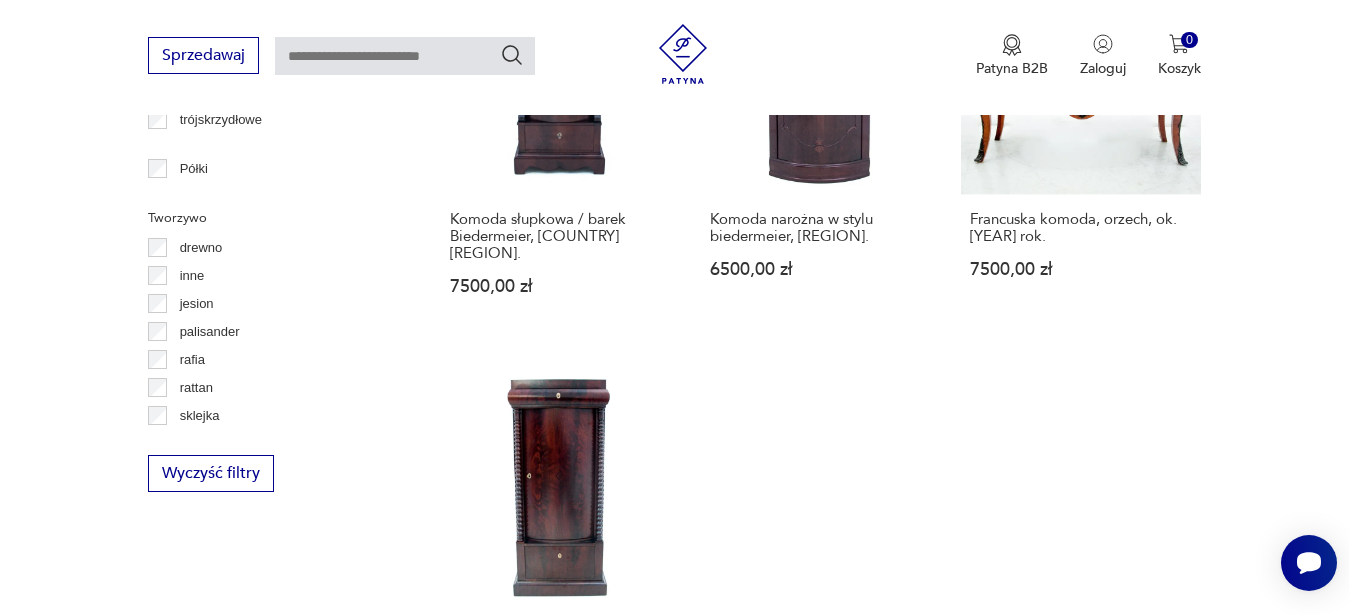 scroll, scrollTop: 2979, scrollLeft: 0, axis: vertical 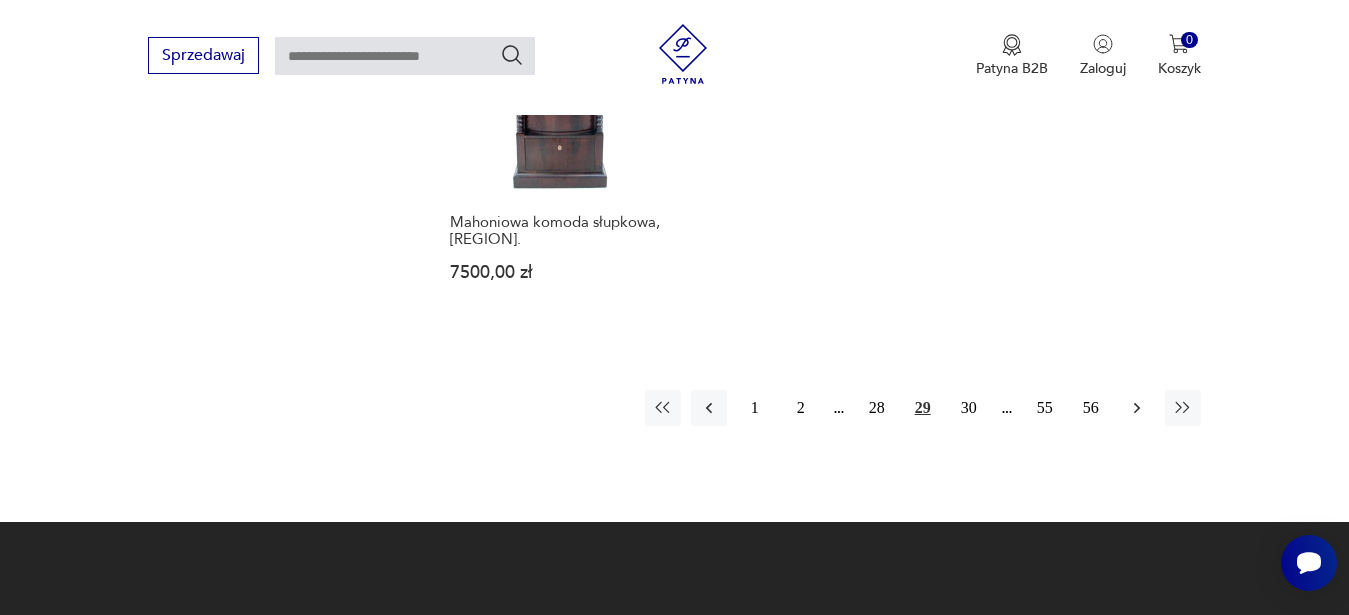click 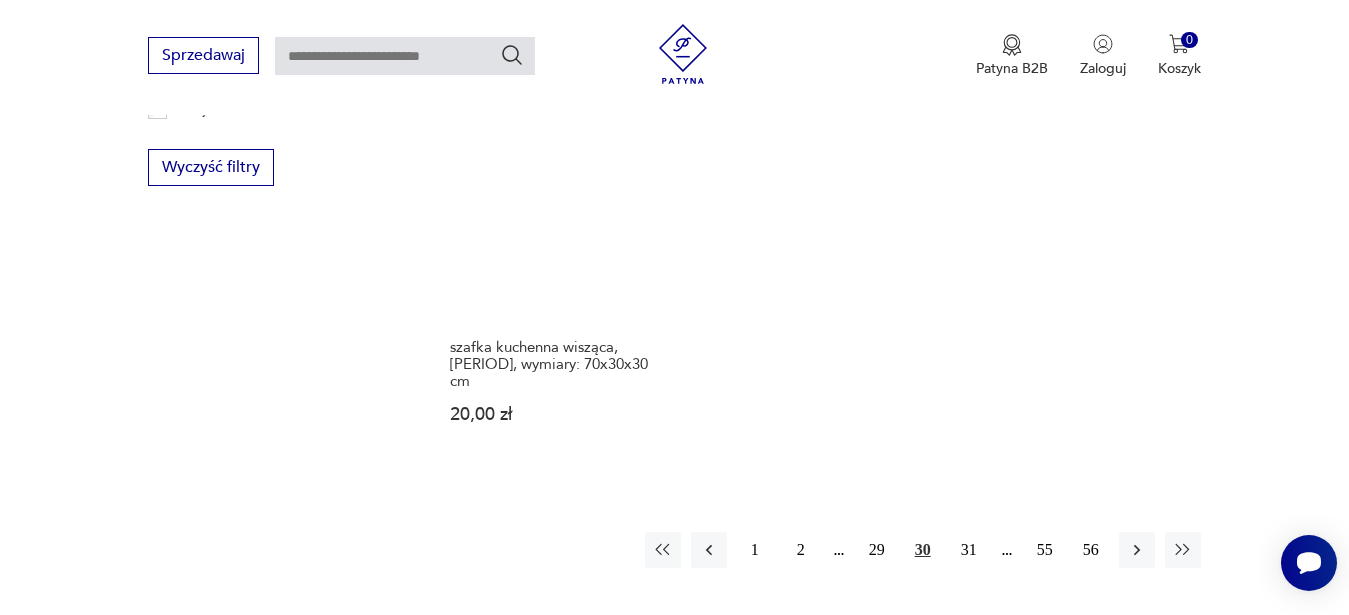 scroll, scrollTop: 3183, scrollLeft: 0, axis: vertical 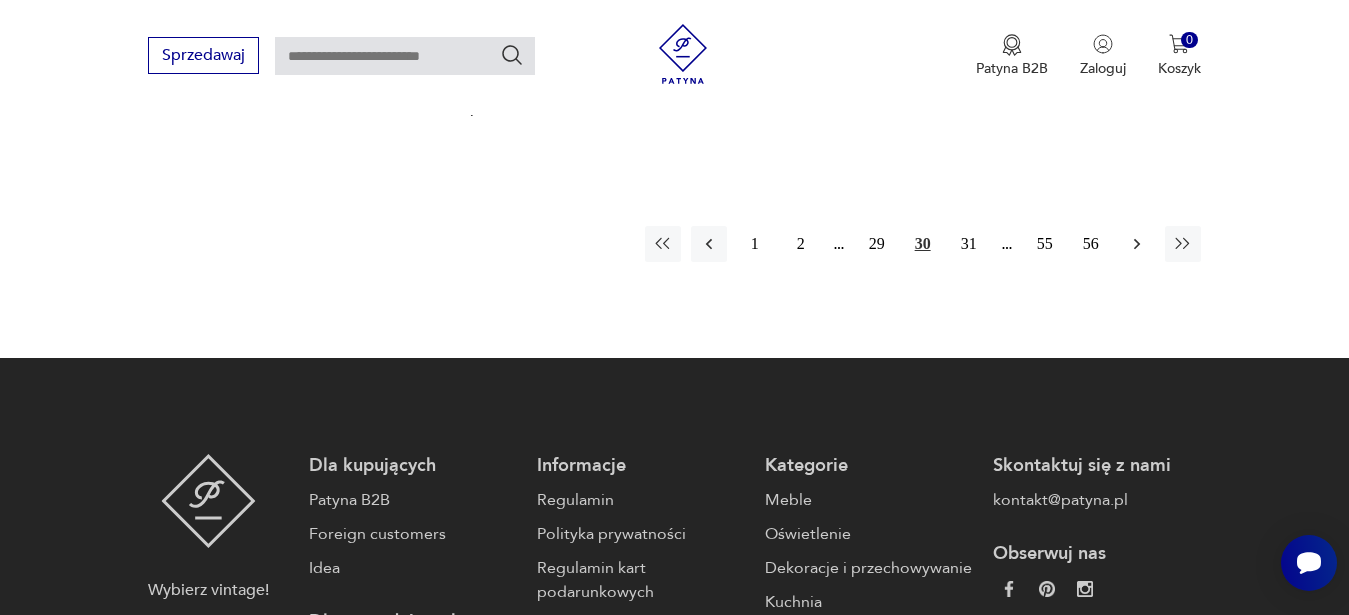 click 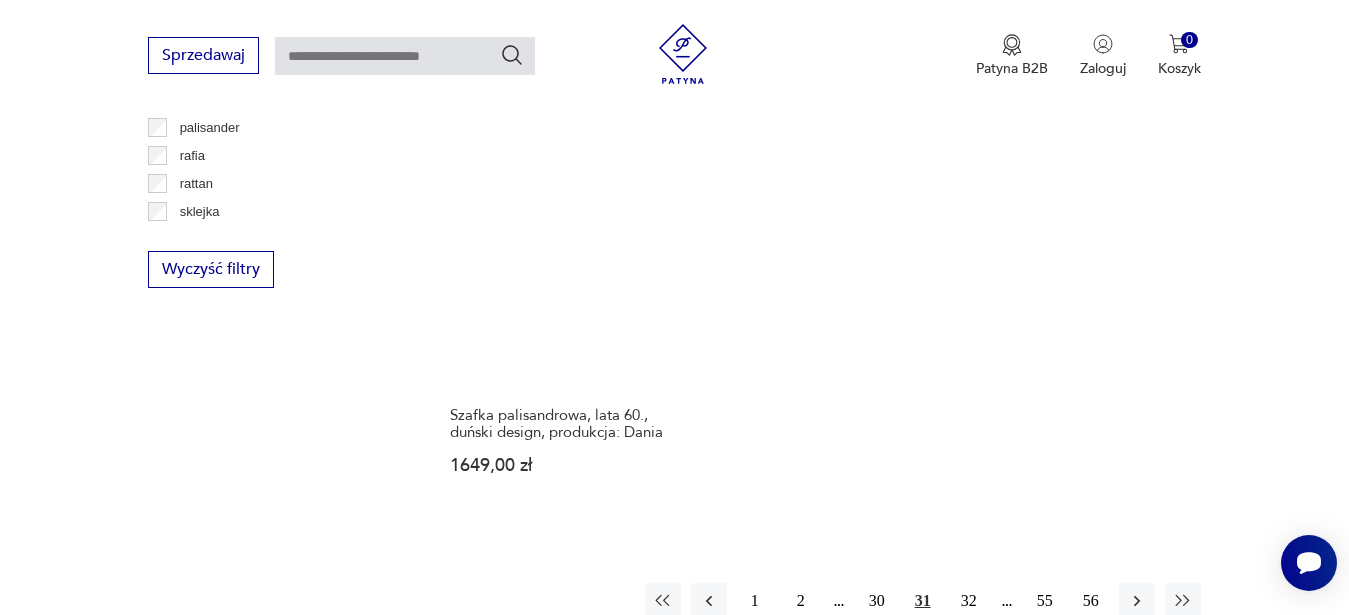 scroll, scrollTop: 2877, scrollLeft: 0, axis: vertical 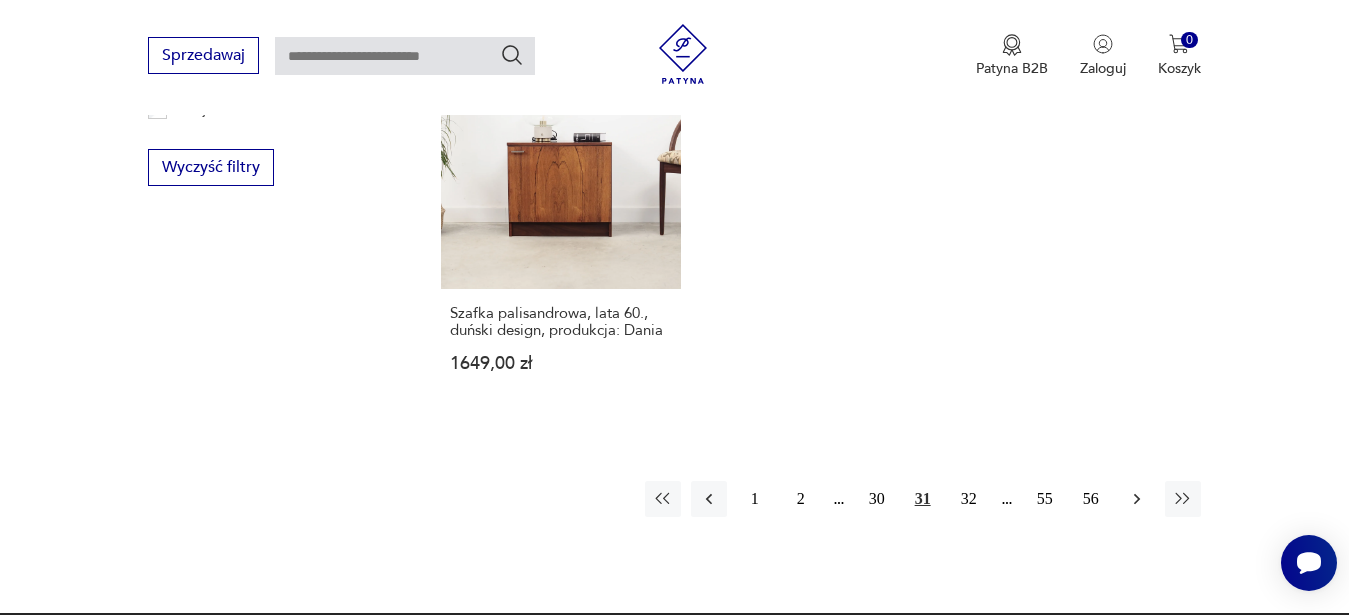click 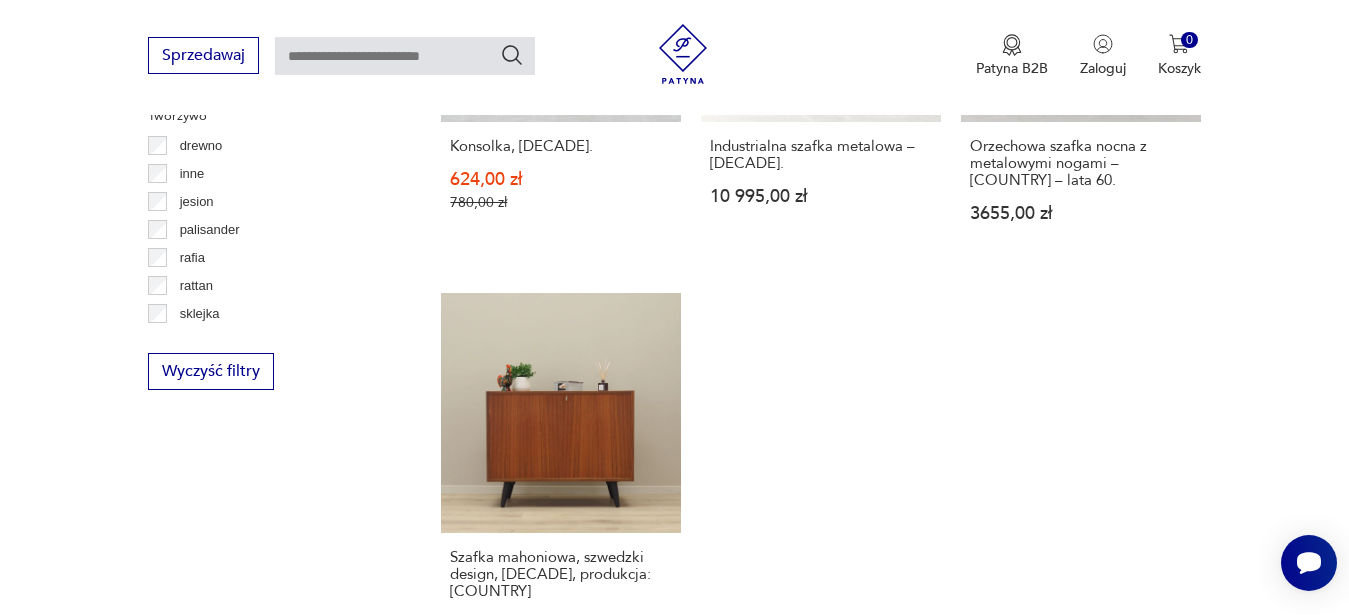 scroll, scrollTop: 3081, scrollLeft: 0, axis: vertical 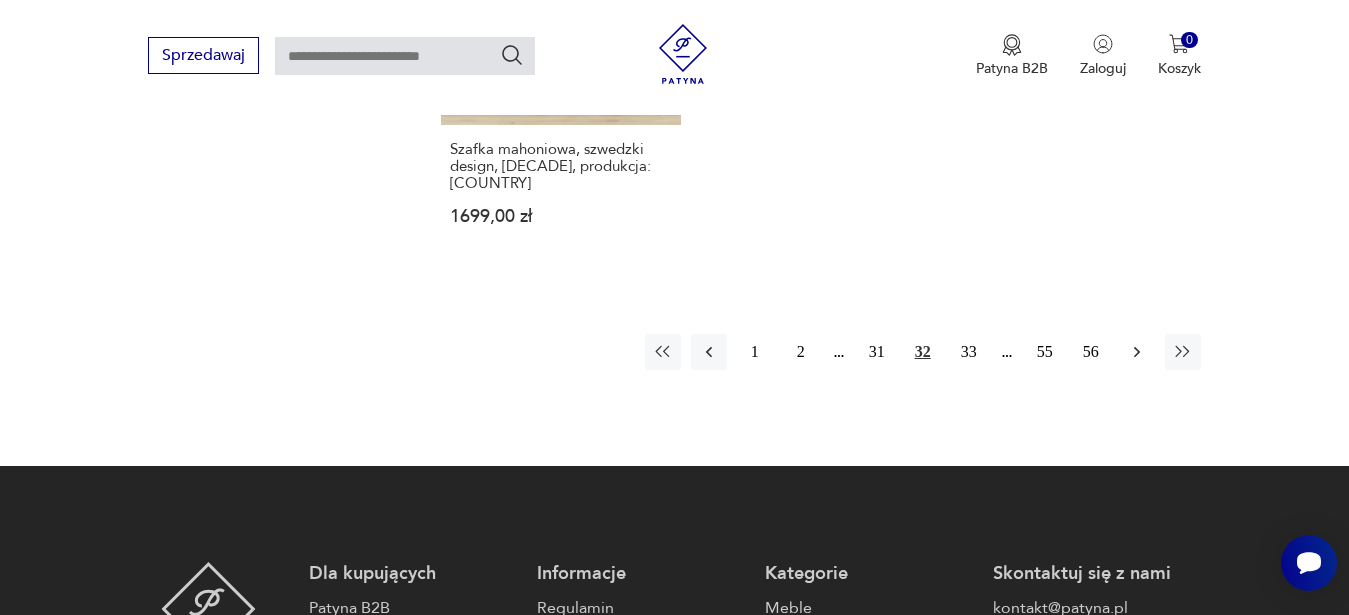 click 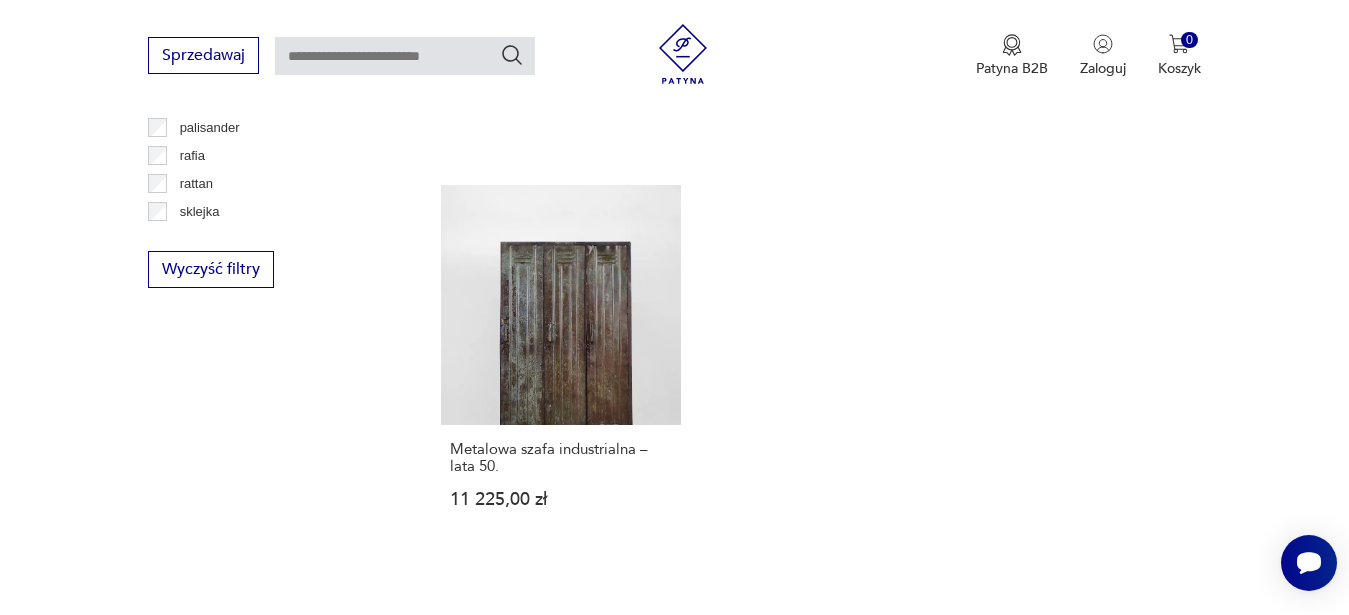 scroll, scrollTop: 3183, scrollLeft: 0, axis: vertical 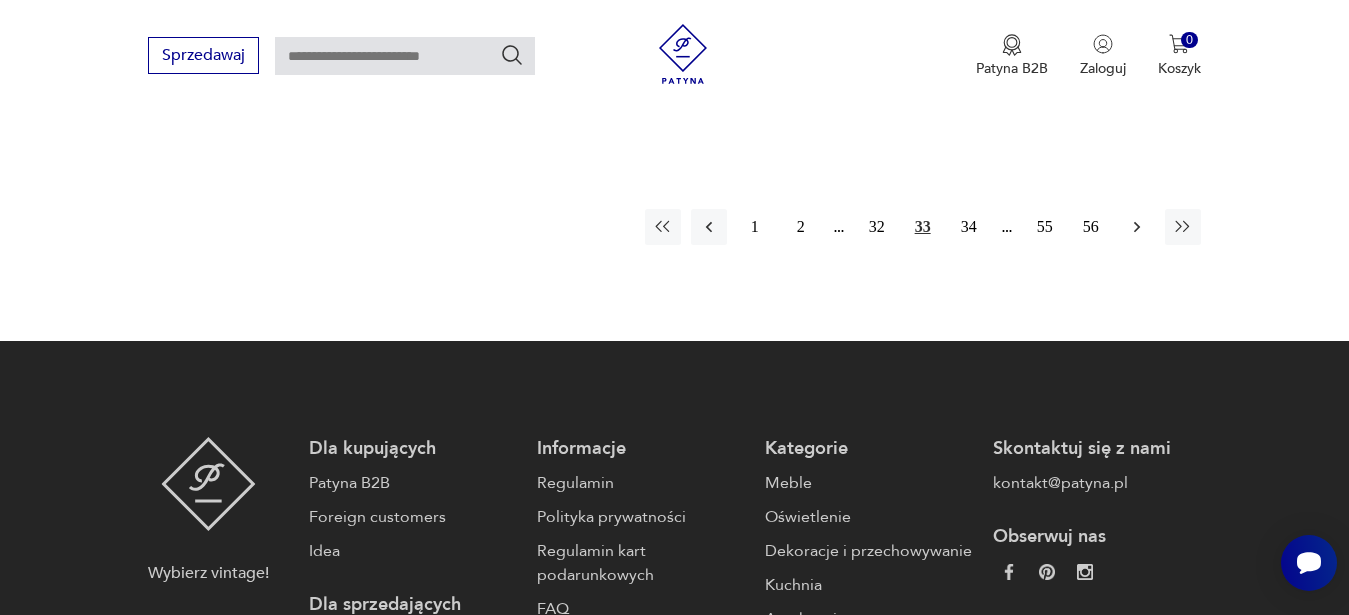 click 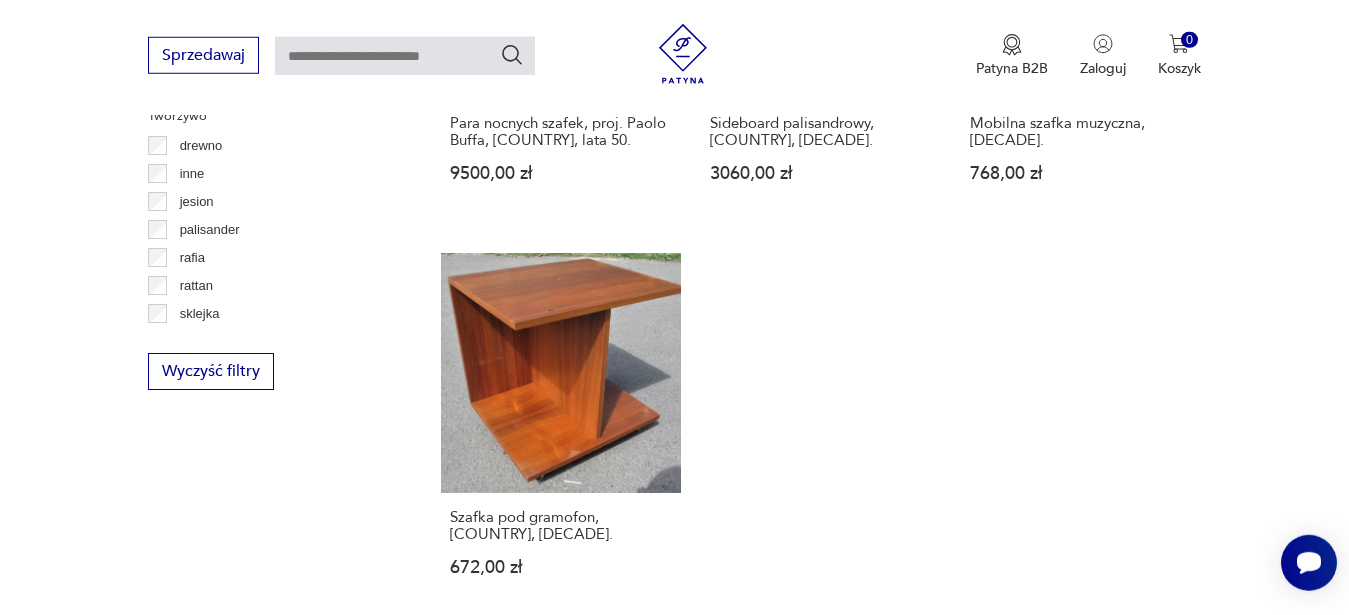 scroll, scrollTop: 2979, scrollLeft: 0, axis: vertical 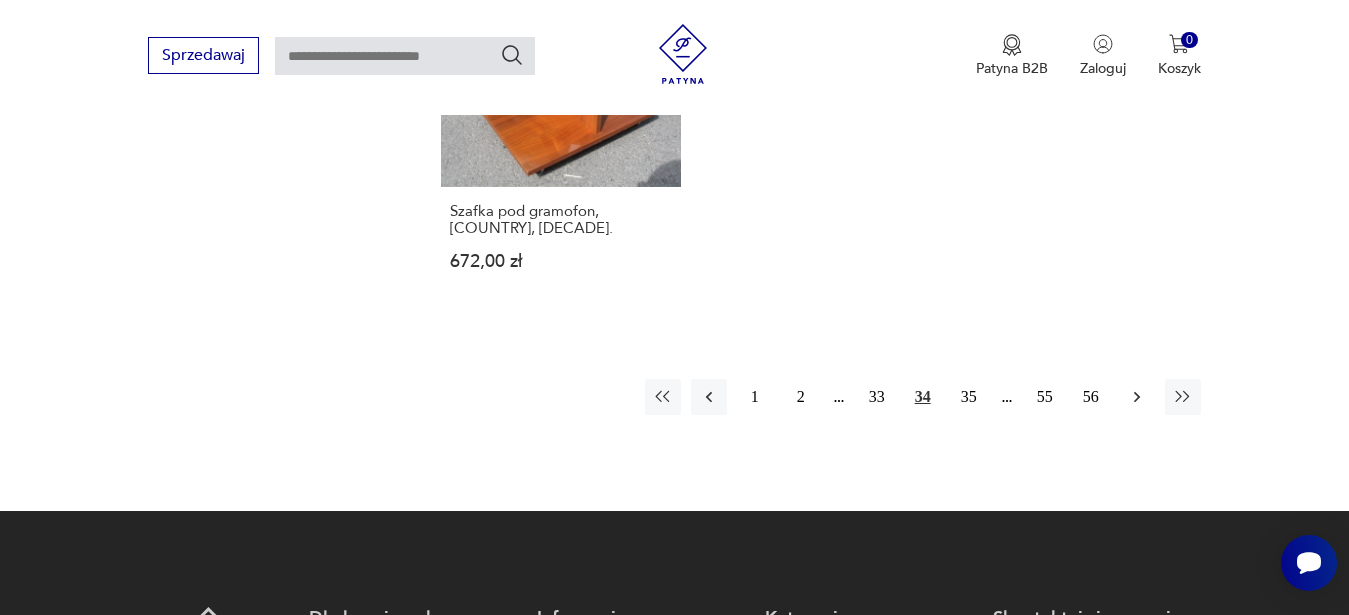 click 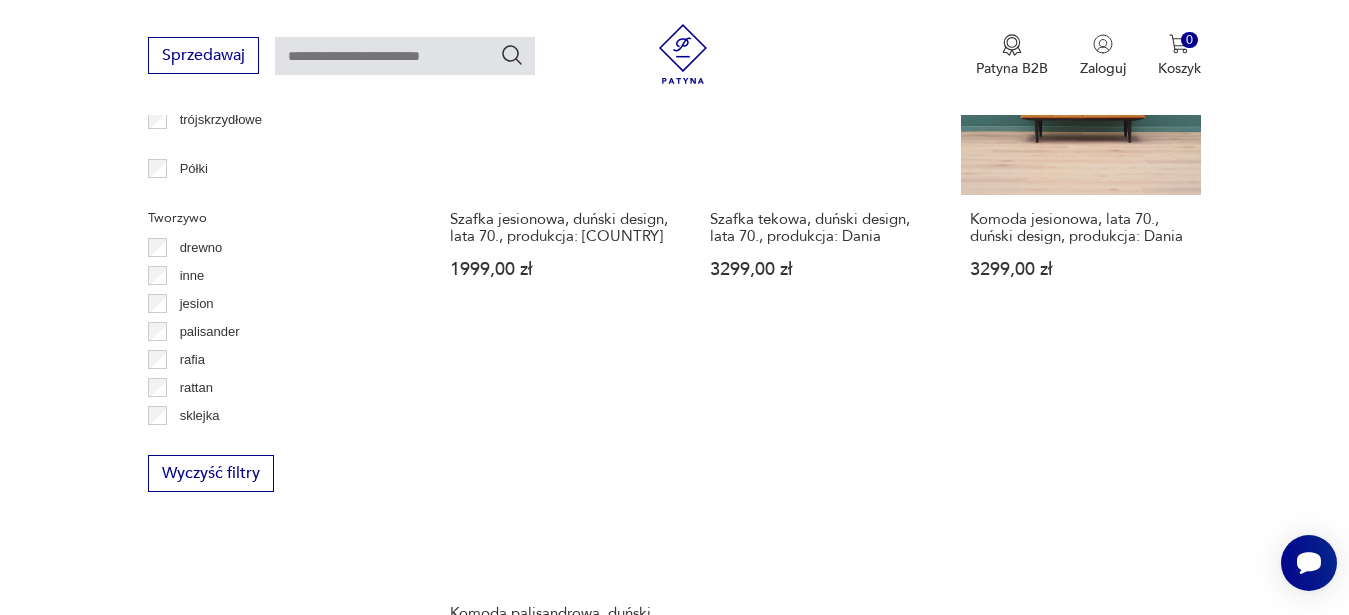 scroll, scrollTop: 2877, scrollLeft: 0, axis: vertical 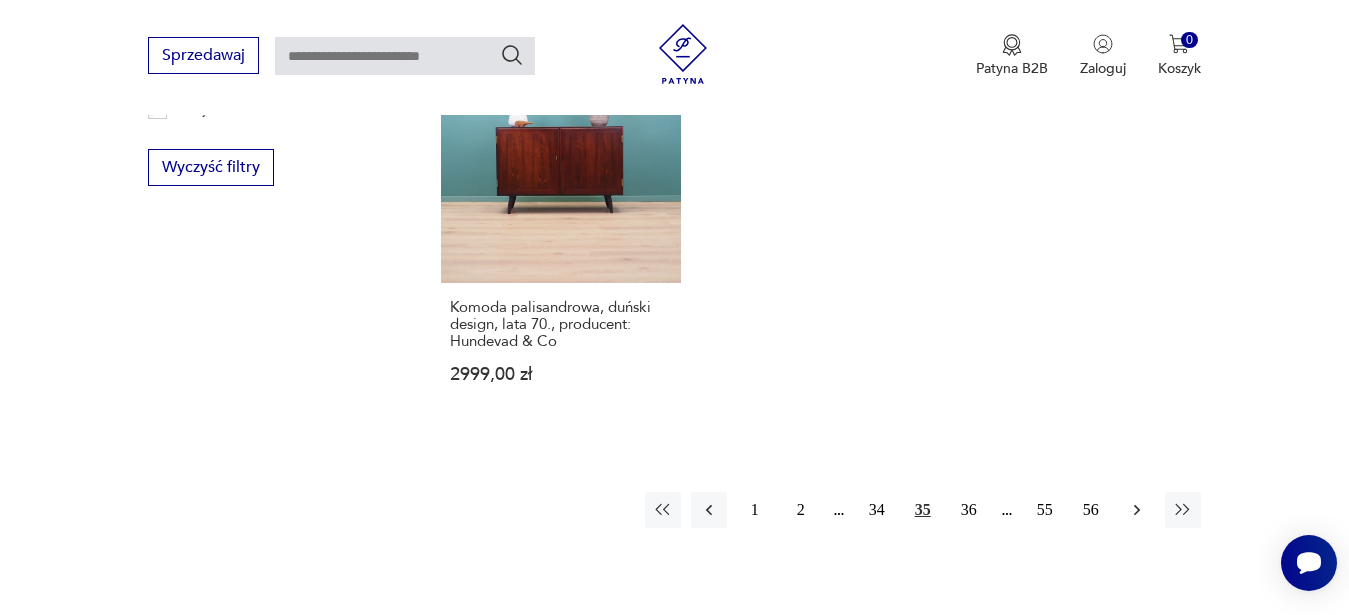 click 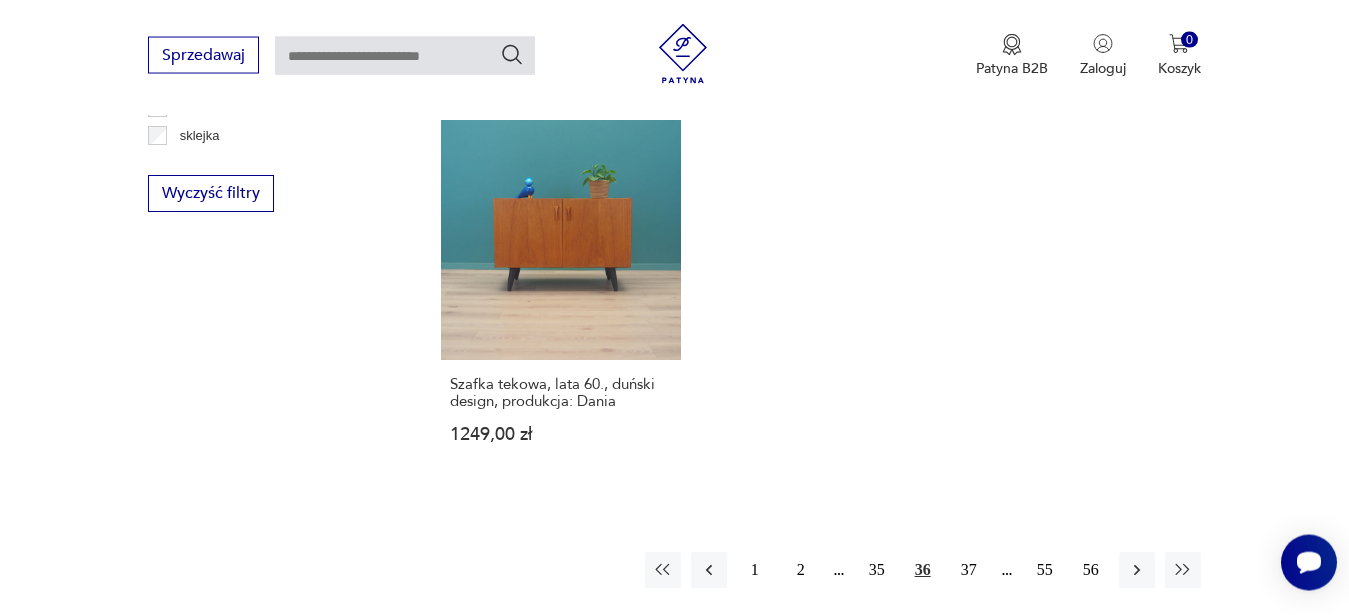 scroll, scrollTop: 2877, scrollLeft: 0, axis: vertical 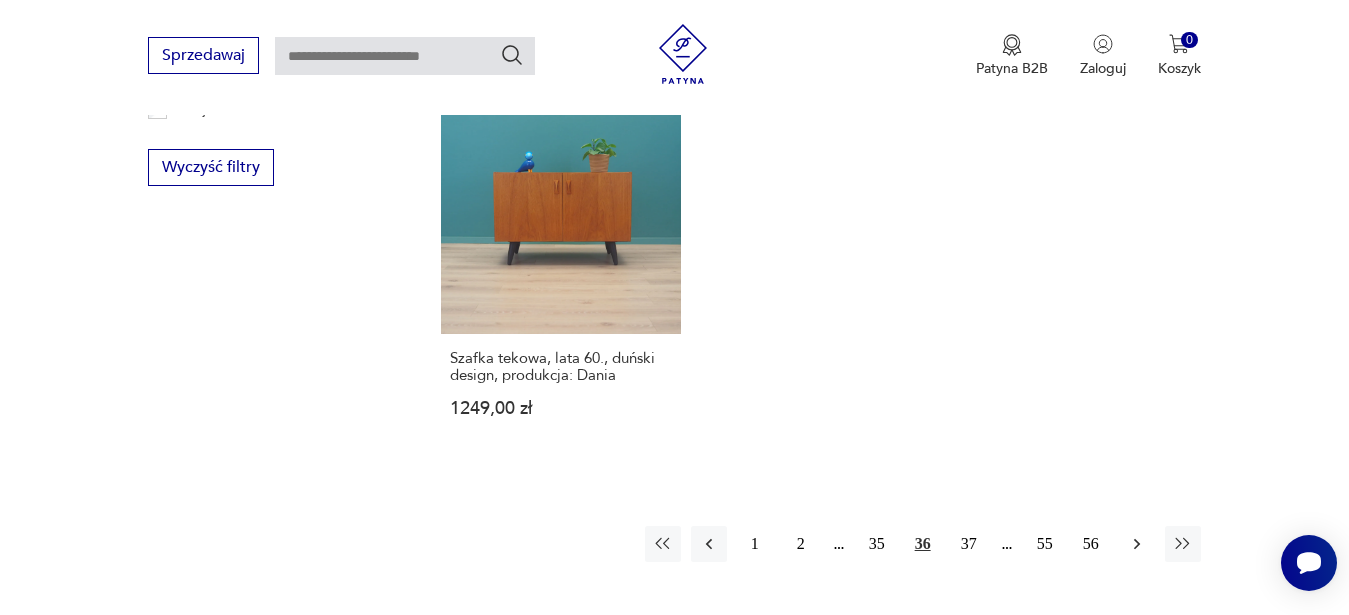 click 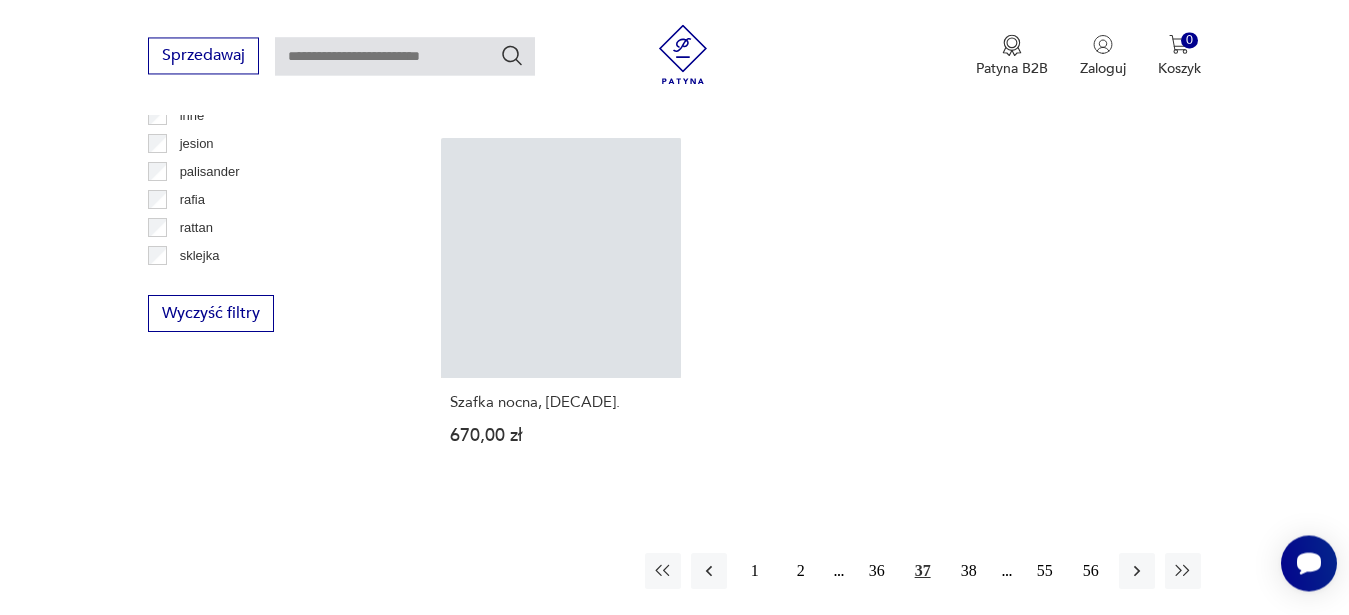 scroll, scrollTop: 2775, scrollLeft: 0, axis: vertical 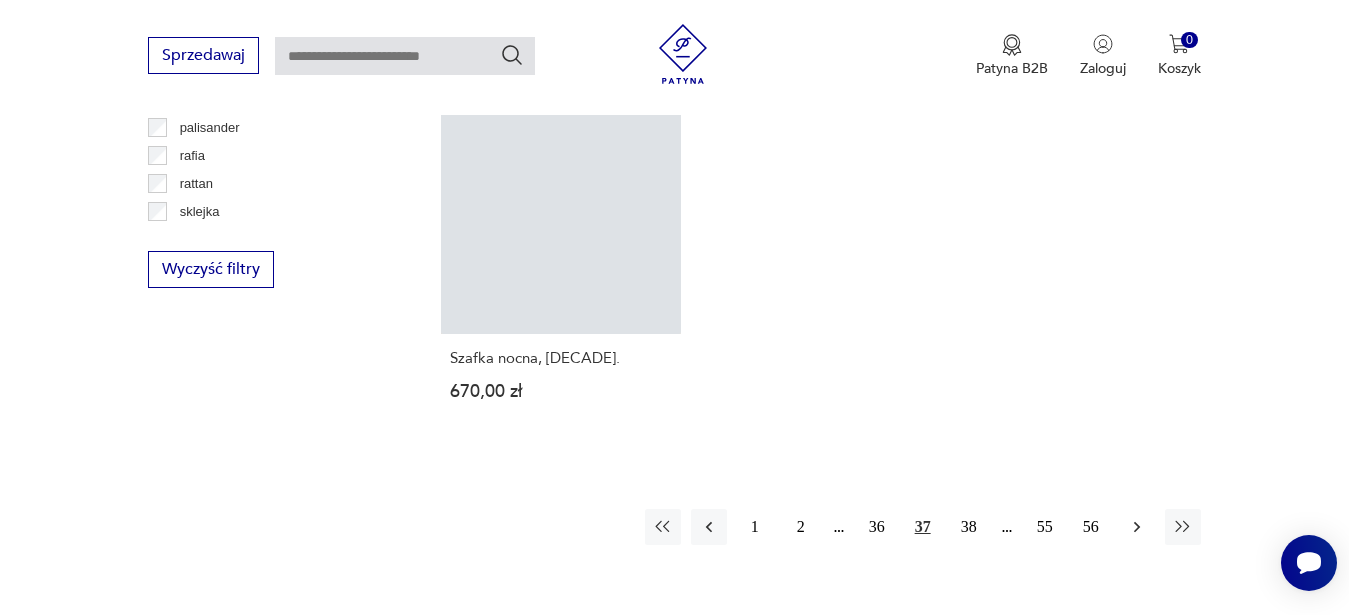click 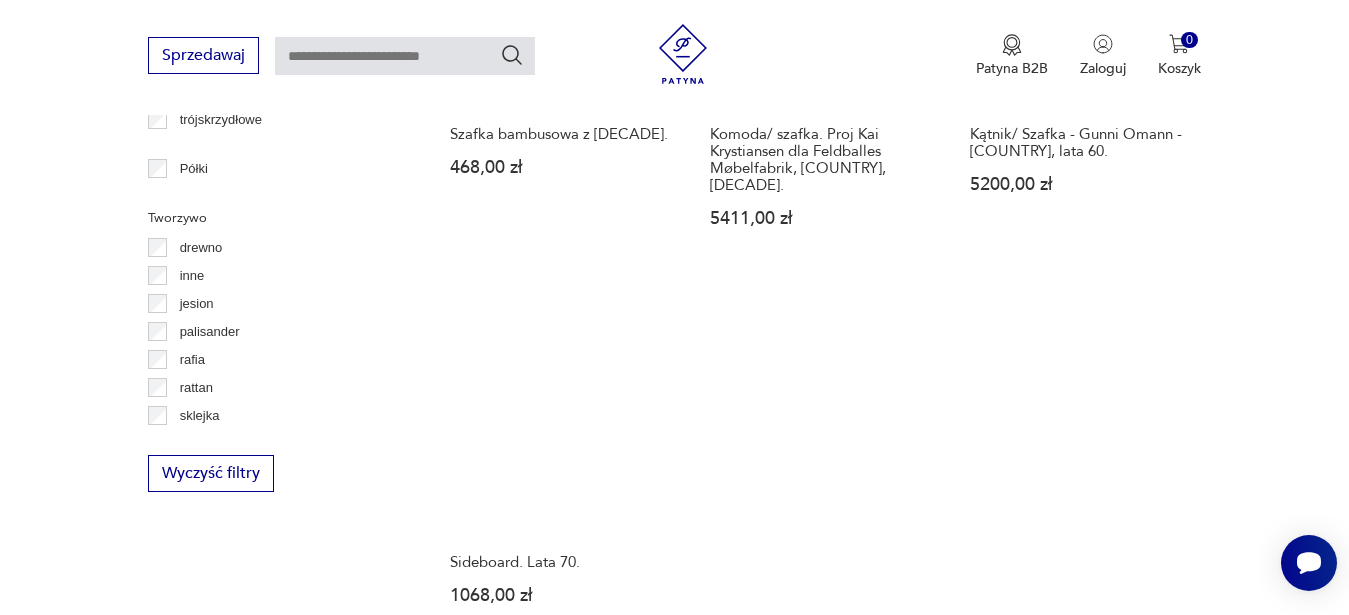 scroll, scrollTop: 2775, scrollLeft: 0, axis: vertical 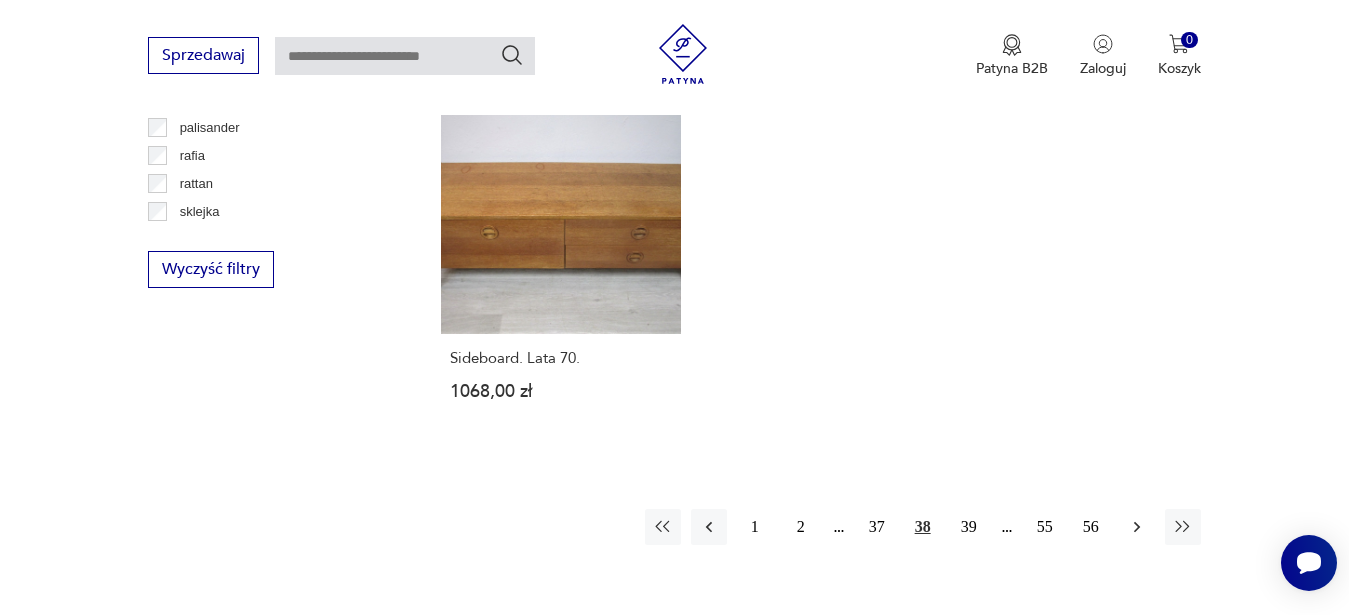 click 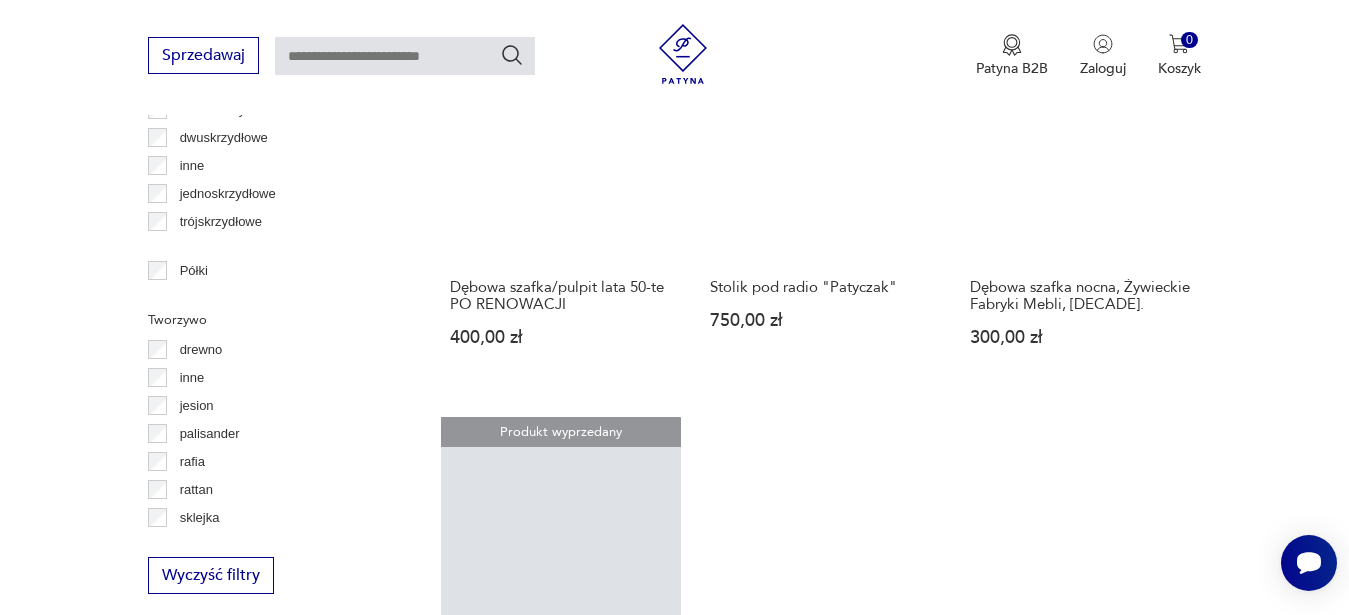 scroll, scrollTop: 2775, scrollLeft: 0, axis: vertical 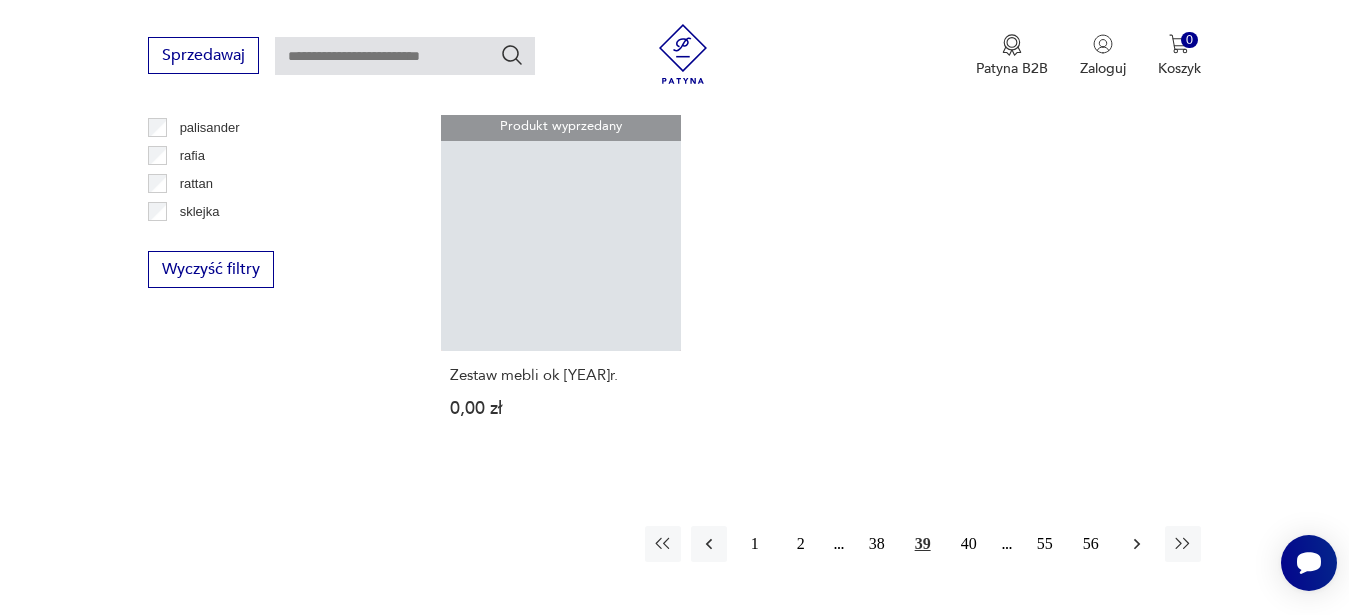 click 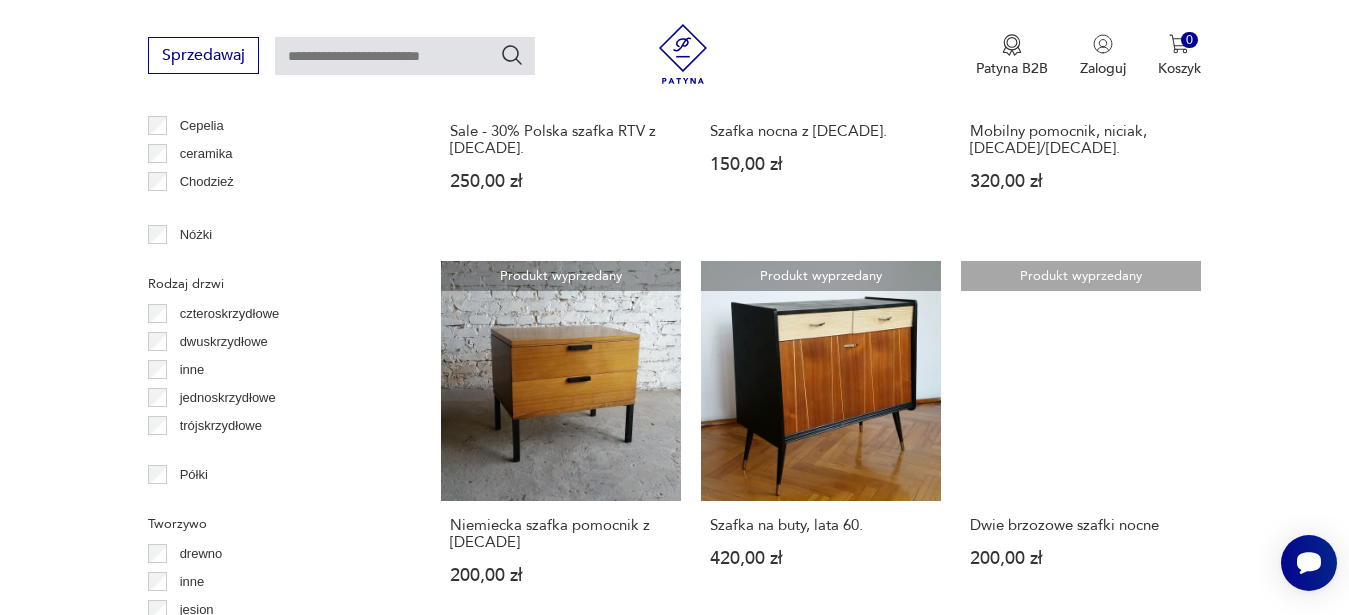 scroll, scrollTop: 2775, scrollLeft: 0, axis: vertical 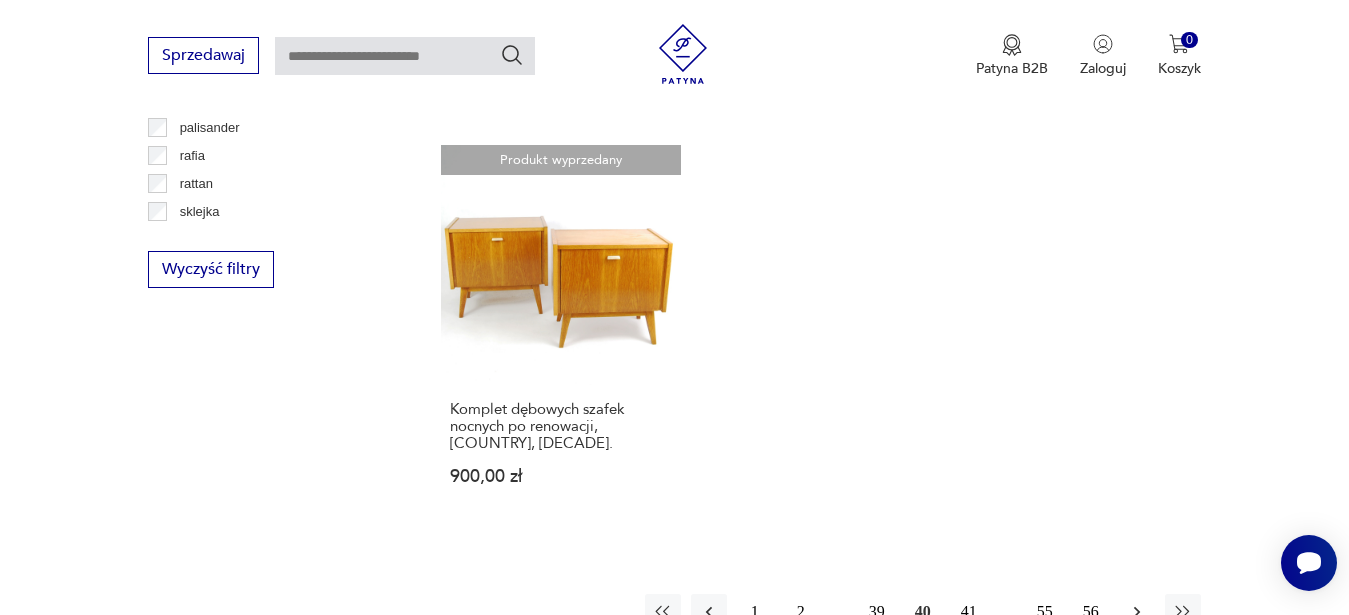 click 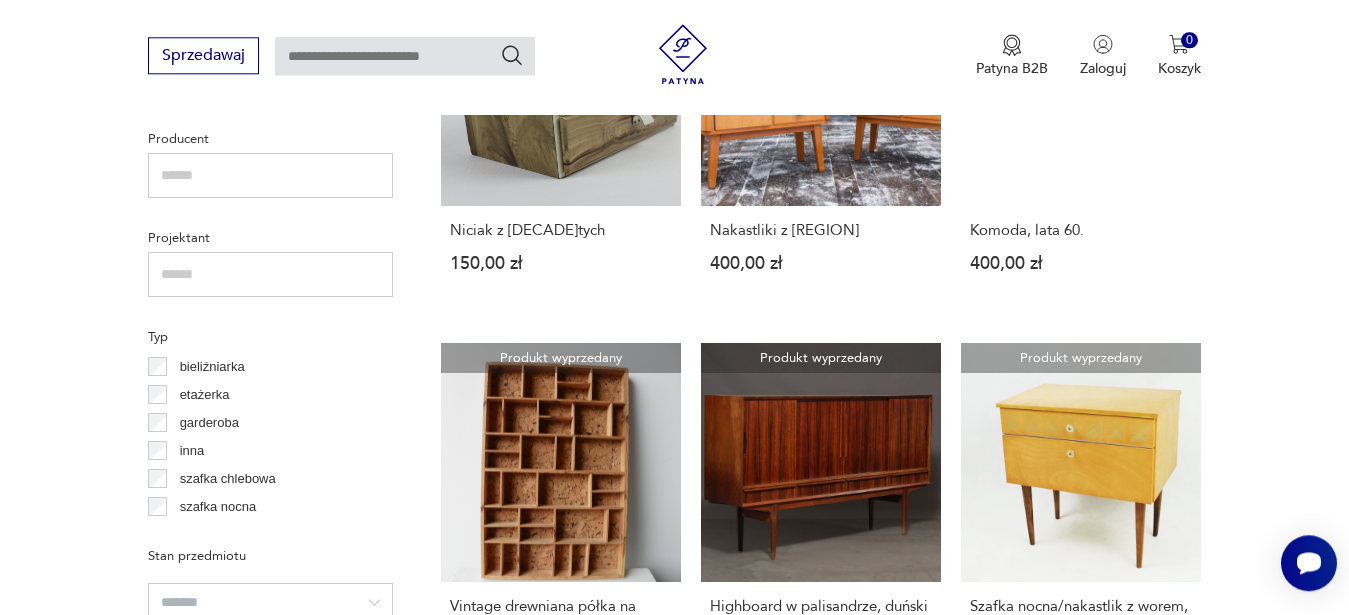 scroll, scrollTop: 1551, scrollLeft: 0, axis: vertical 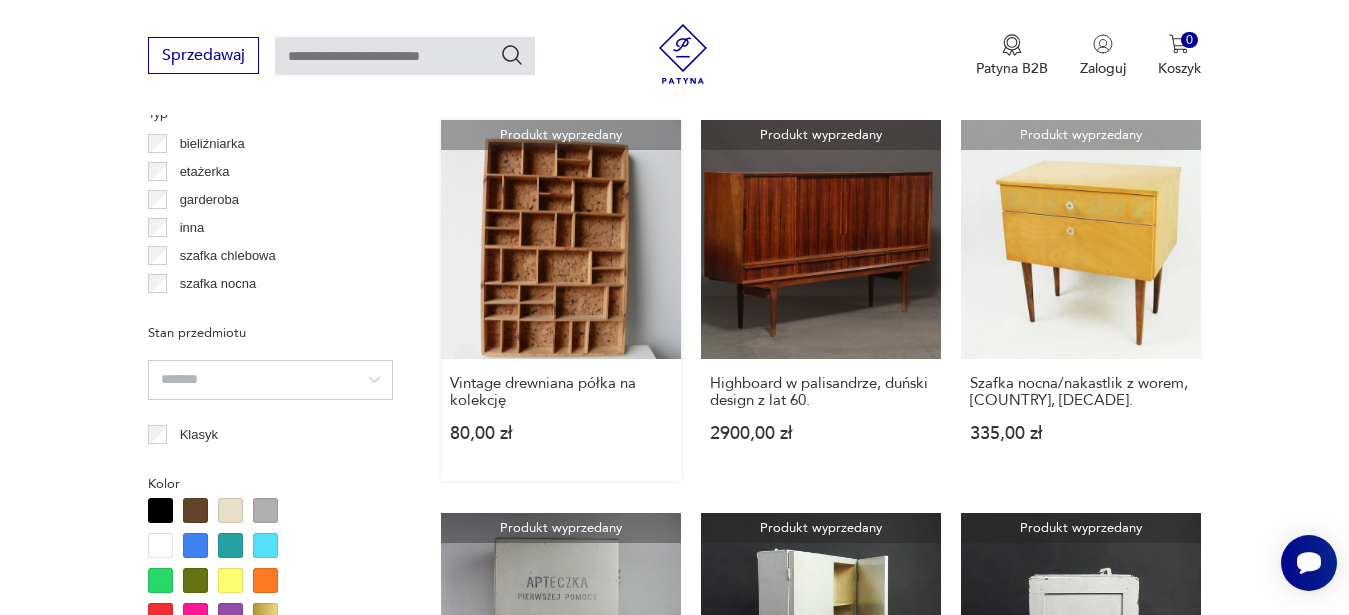 click on "Produkt wyprzedany Vintage drewniana półka na kolekcję 80,00 zł" at bounding box center [561, 301] 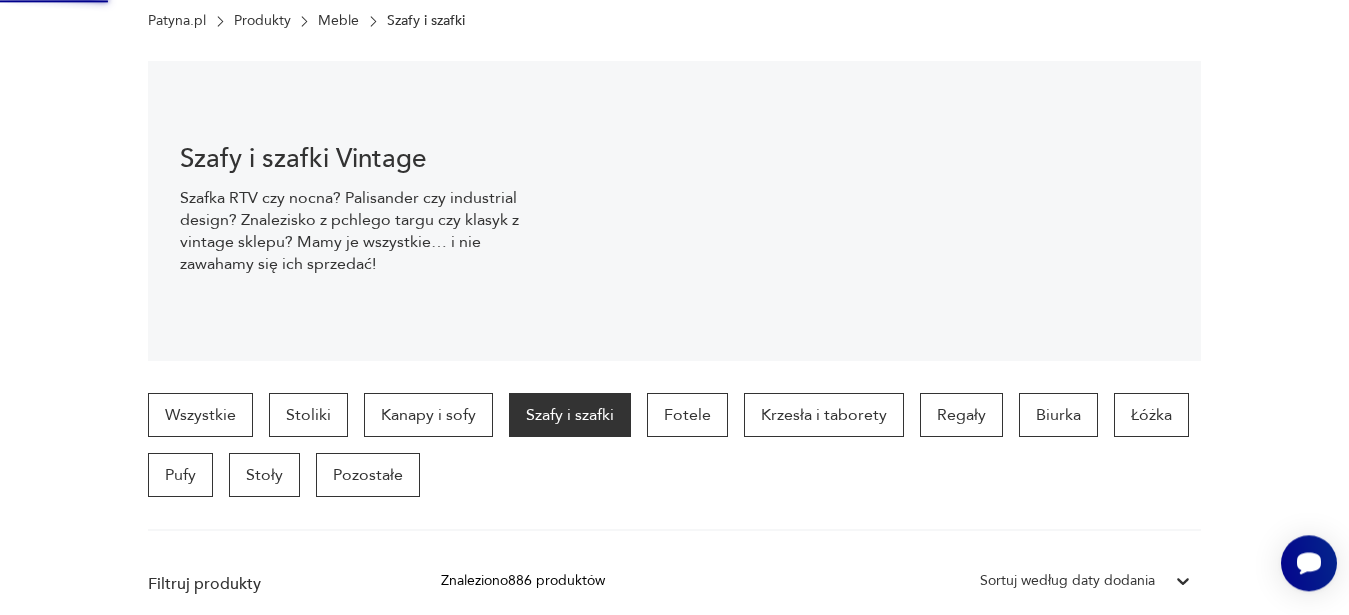 scroll, scrollTop: 2, scrollLeft: 0, axis: vertical 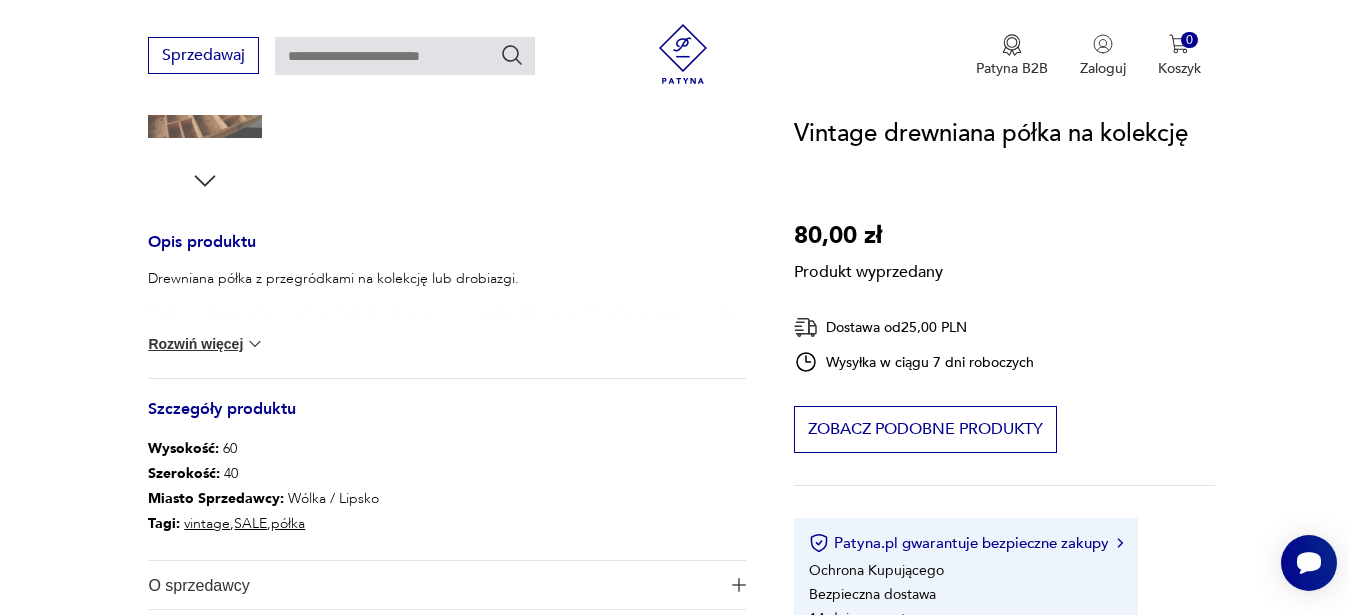 click at bounding box center [255, 344] 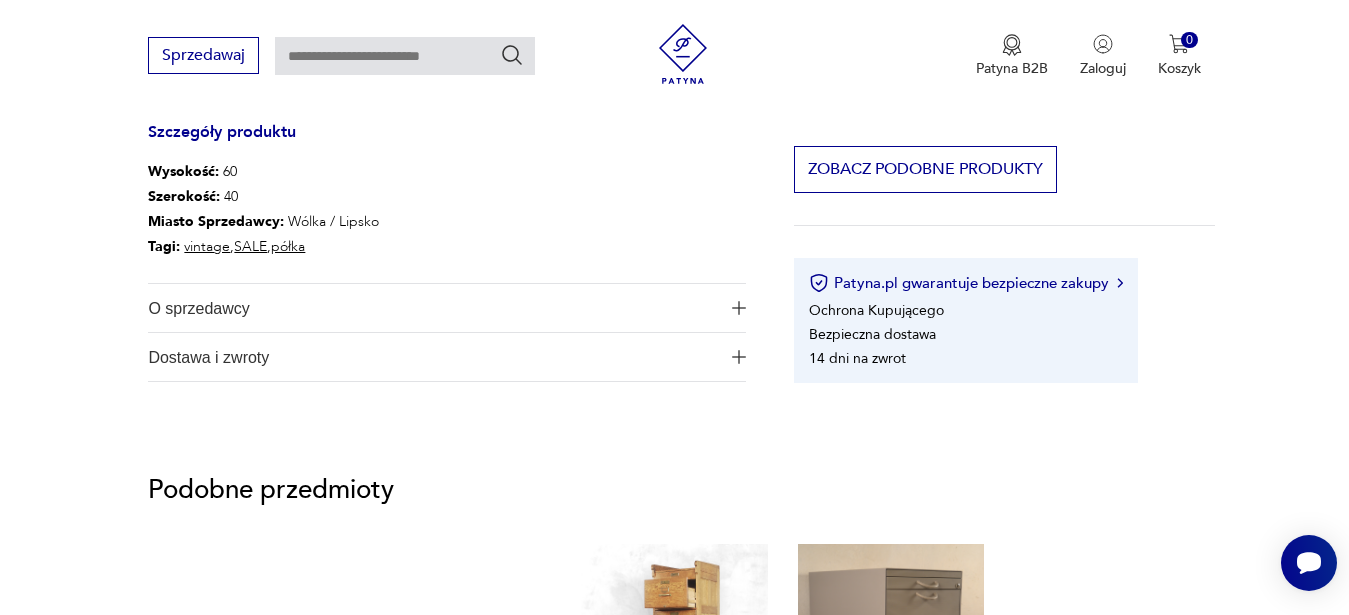 scroll, scrollTop: 1326, scrollLeft: 0, axis: vertical 